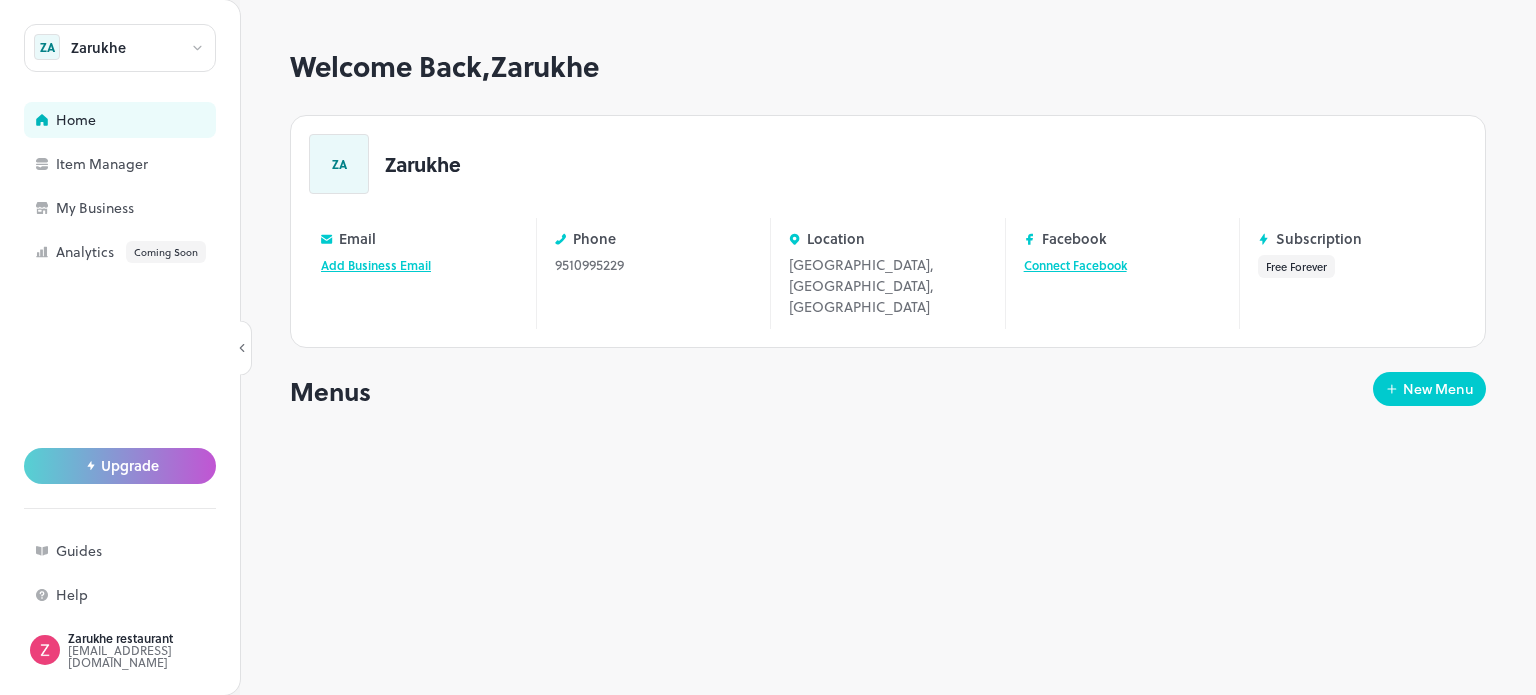 scroll, scrollTop: 0, scrollLeft: 0, axis: both 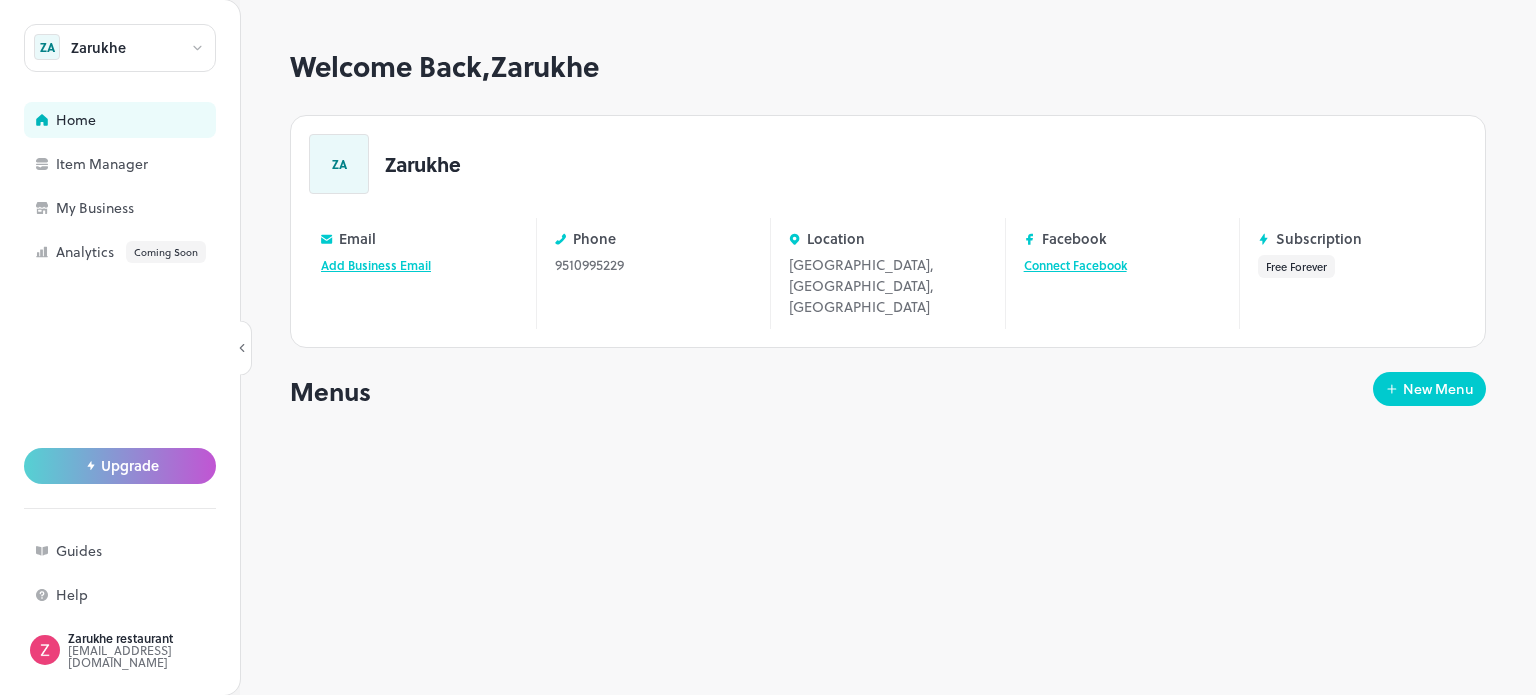 click on "ZA Zarukhe" at bounding box center [888, 164] 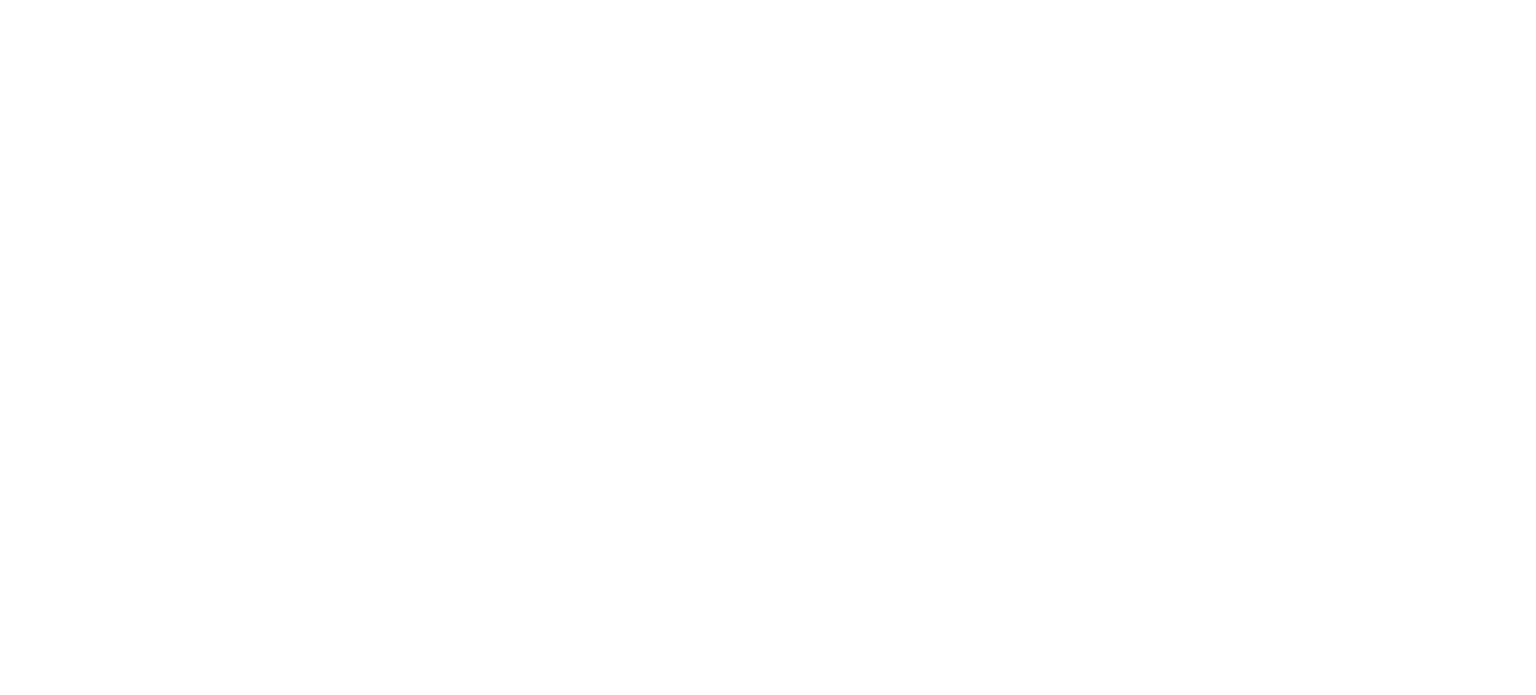 scroll, scrollTop: 0, scrollLeft: 0, axis: both 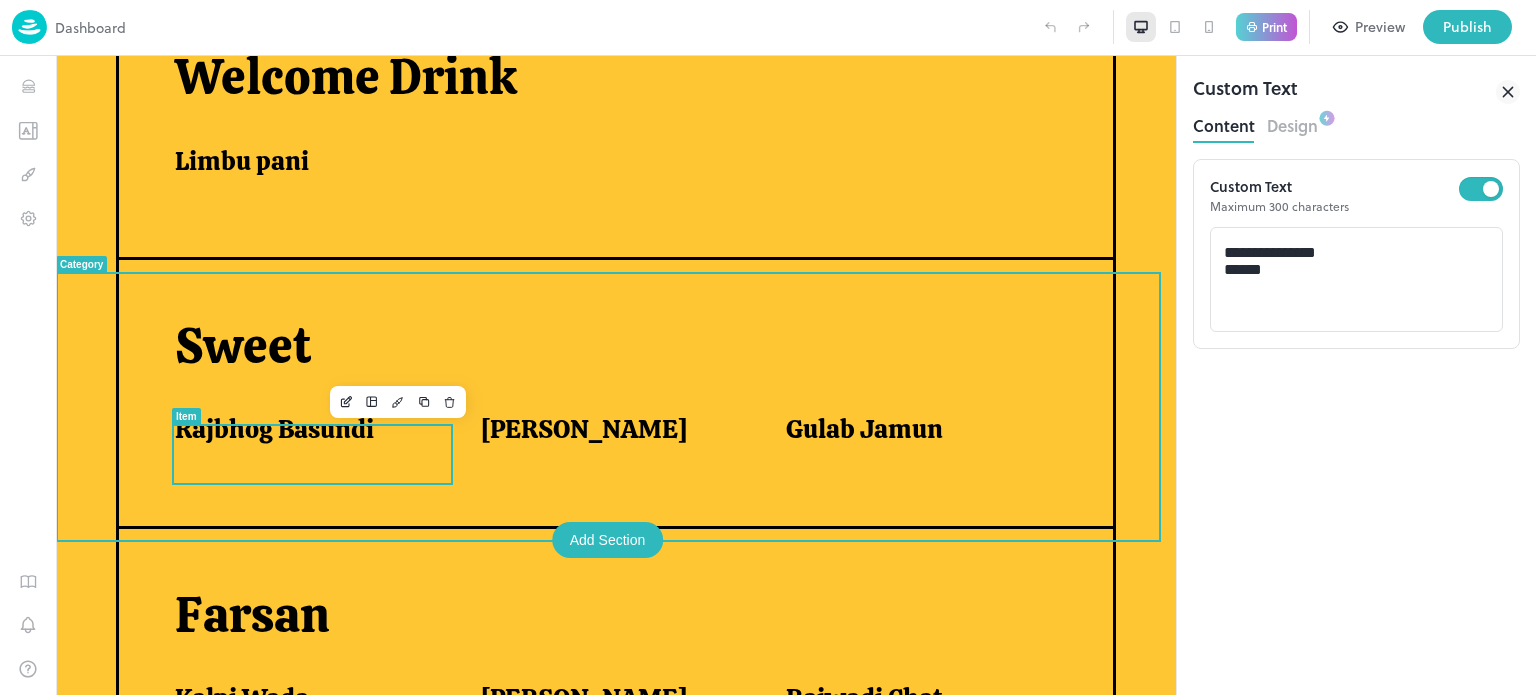 click on "Rajbhog Basundi" at bounding box center (303, 429) 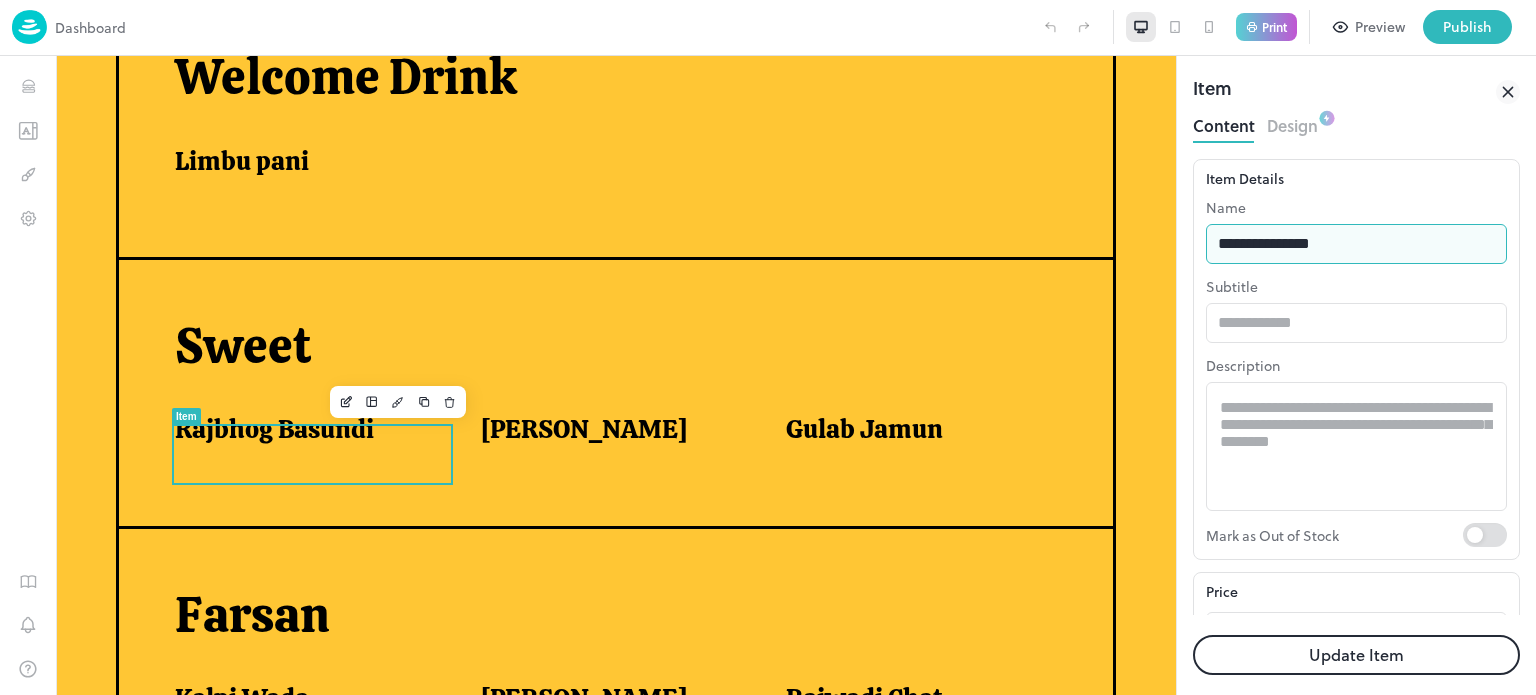 click on "**********" at bounding box center (1356, 244) 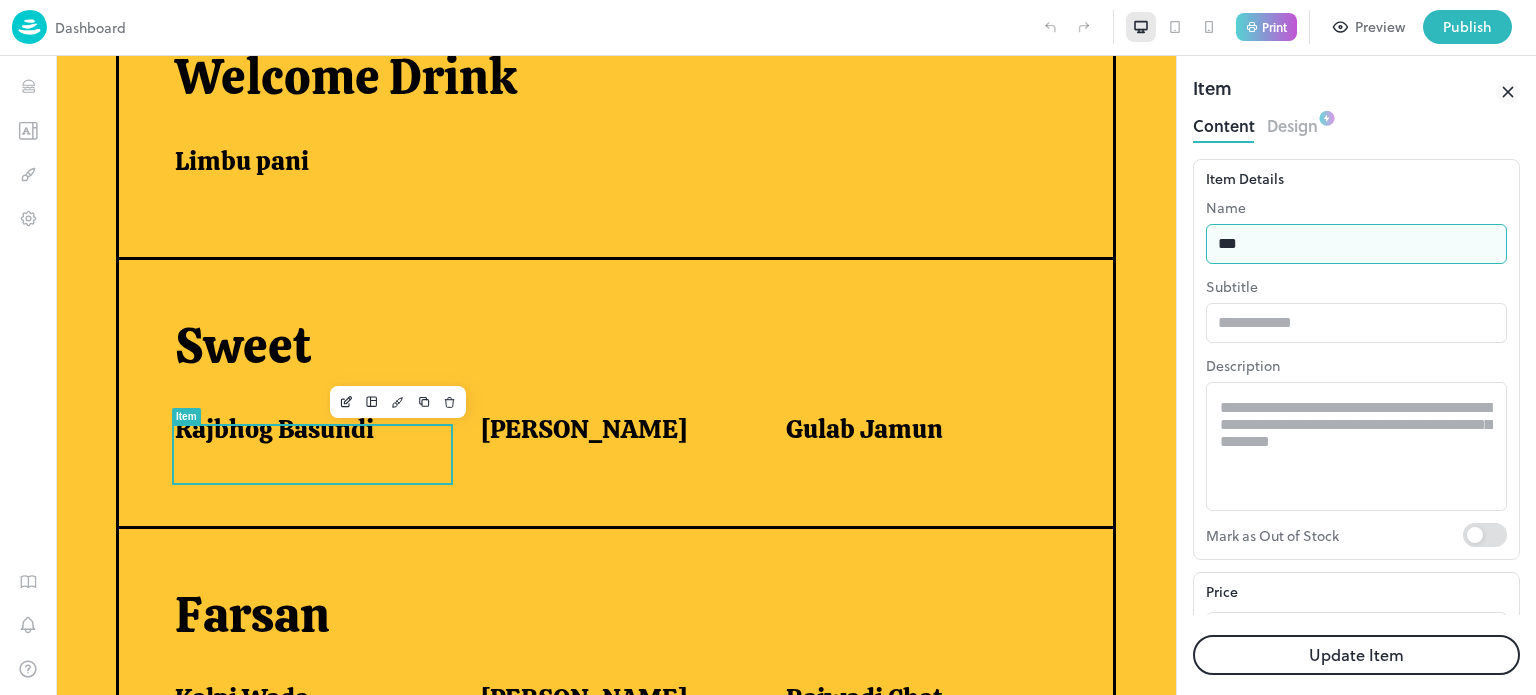click on "***" at bounding box center (1356, 244) 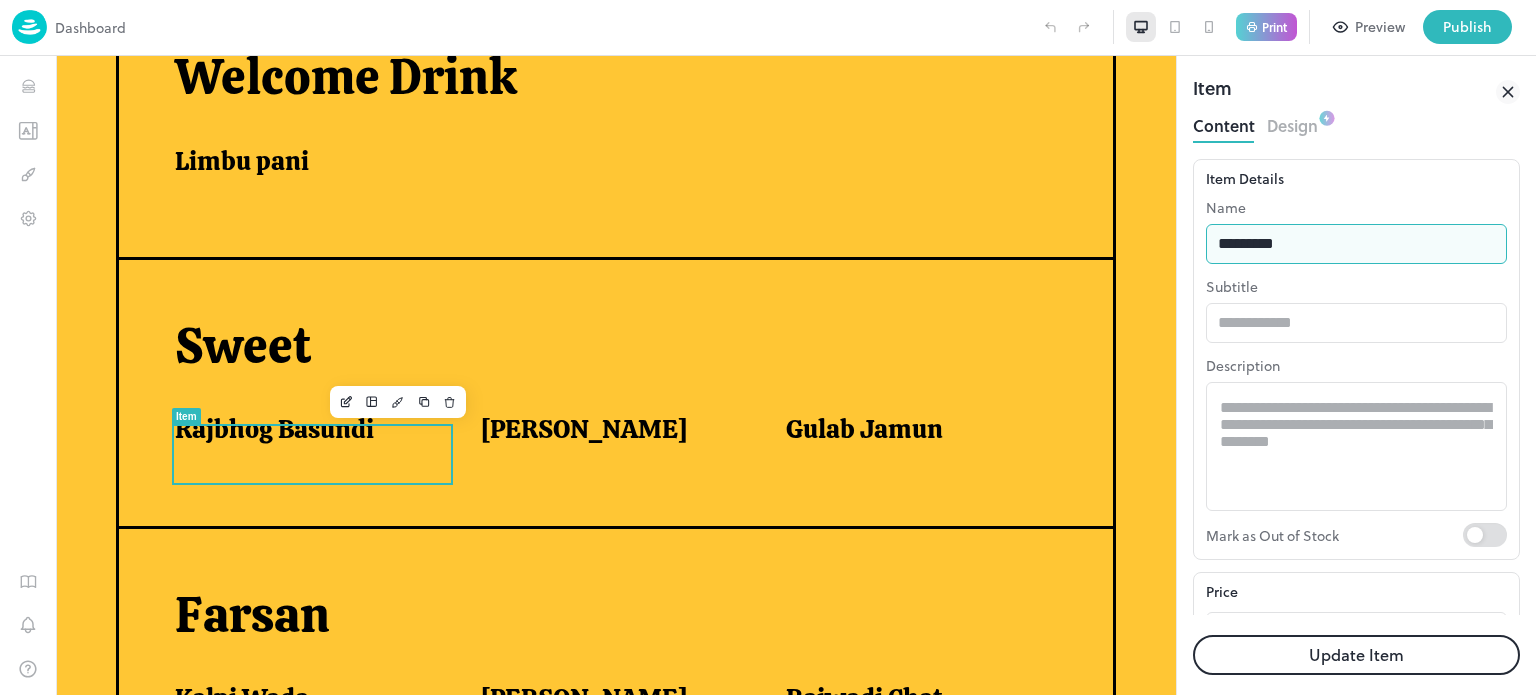 type on "**********" 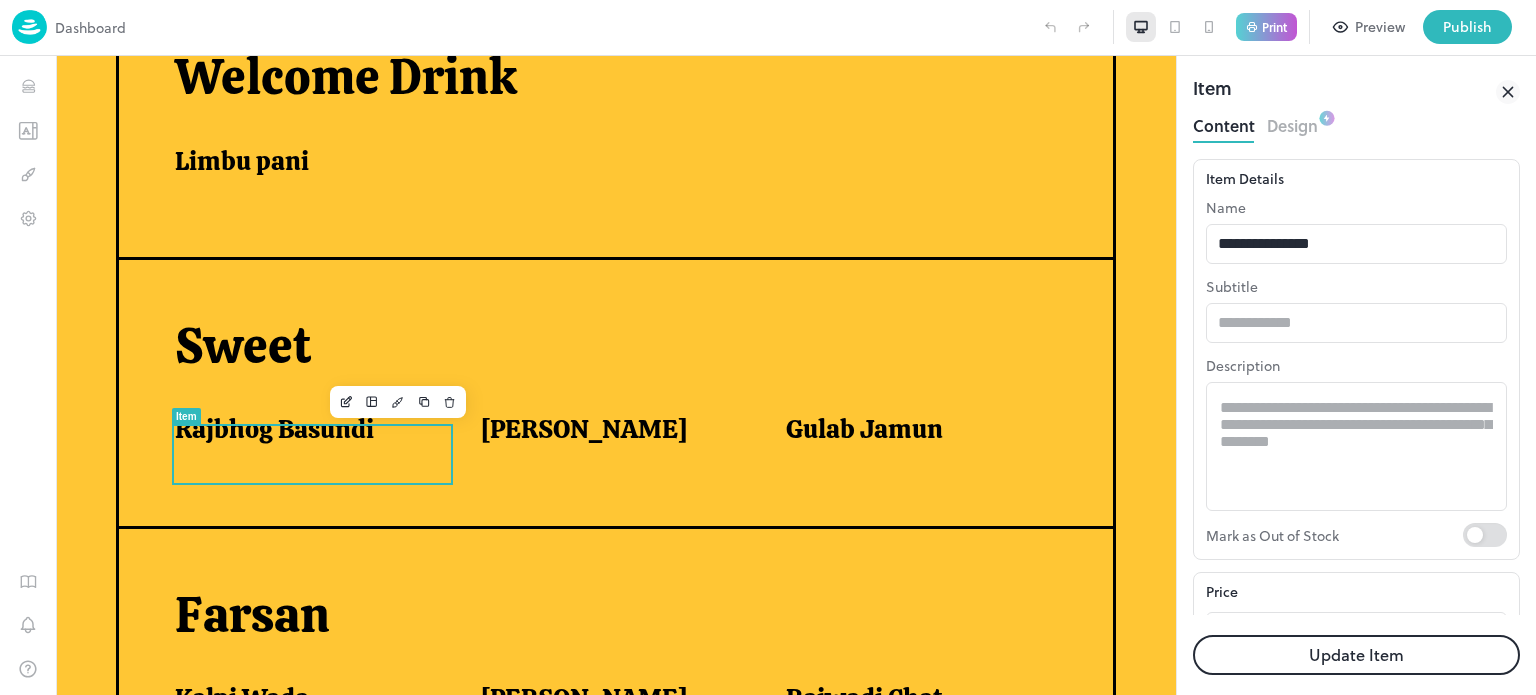 click on "Update Item" at bounding box center [1356, 655] 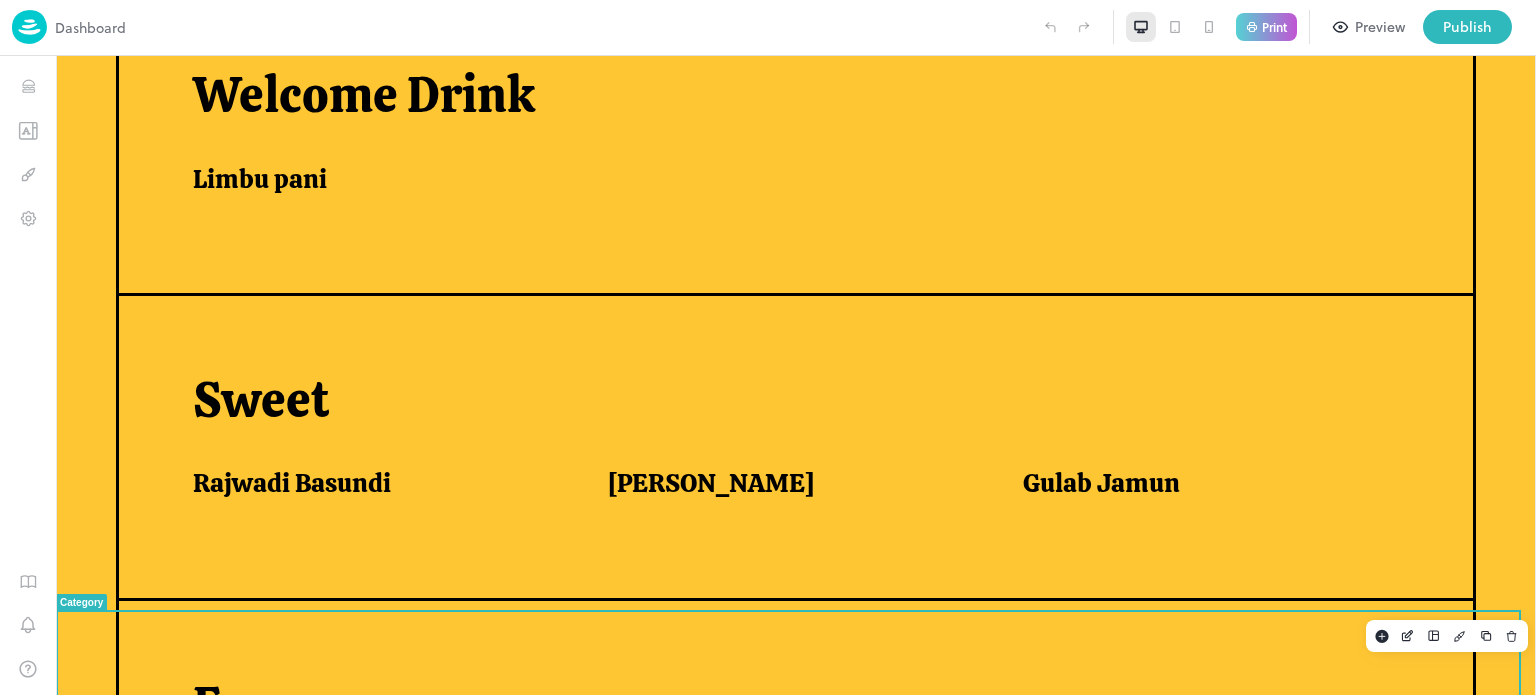 scroll, scrollTop: 578, scrollLeft: 0, axis: vertical 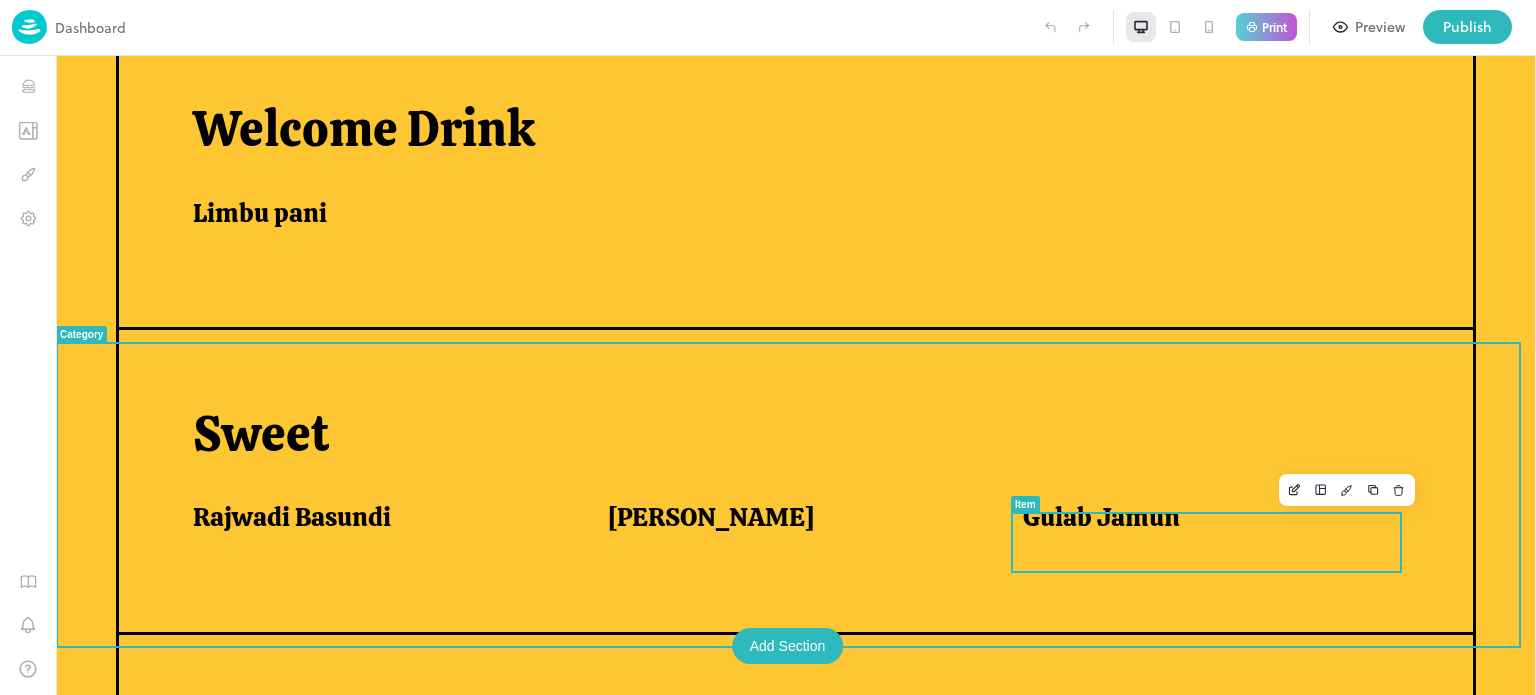 click on "Gulab Jamun" at bounding box center (1206, 517) 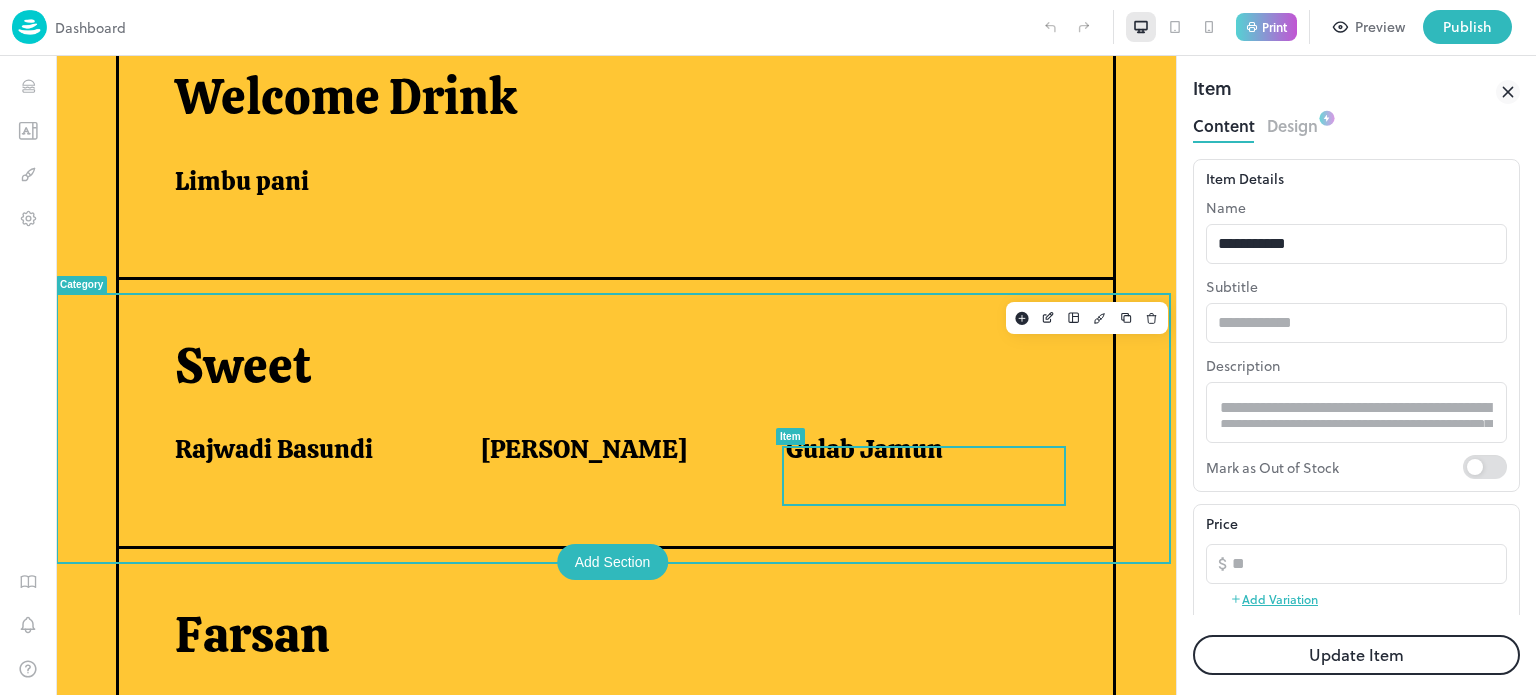 scroll, scrollTop: 612, scrollLeft: 0, axis: vertical 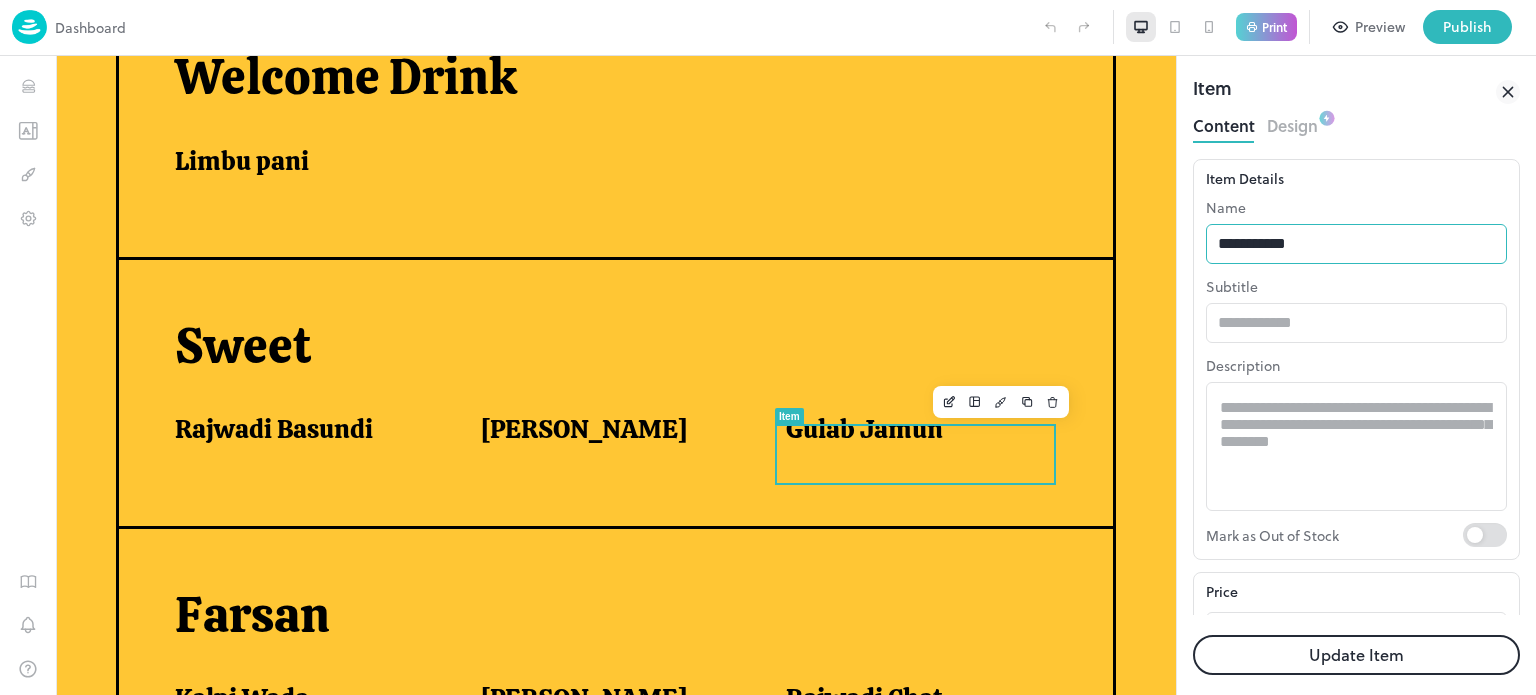 click on "**********" at bounding box center (1356, 244) 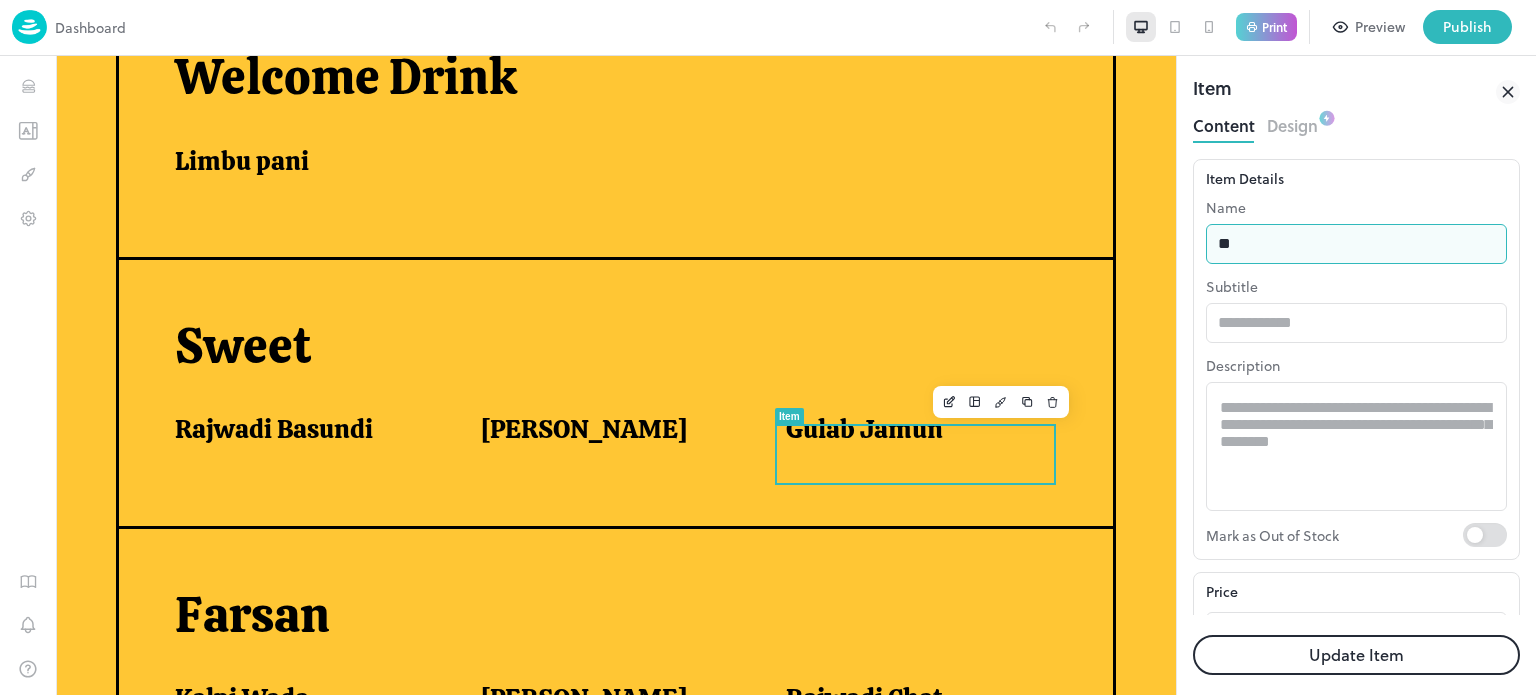 type on "*" 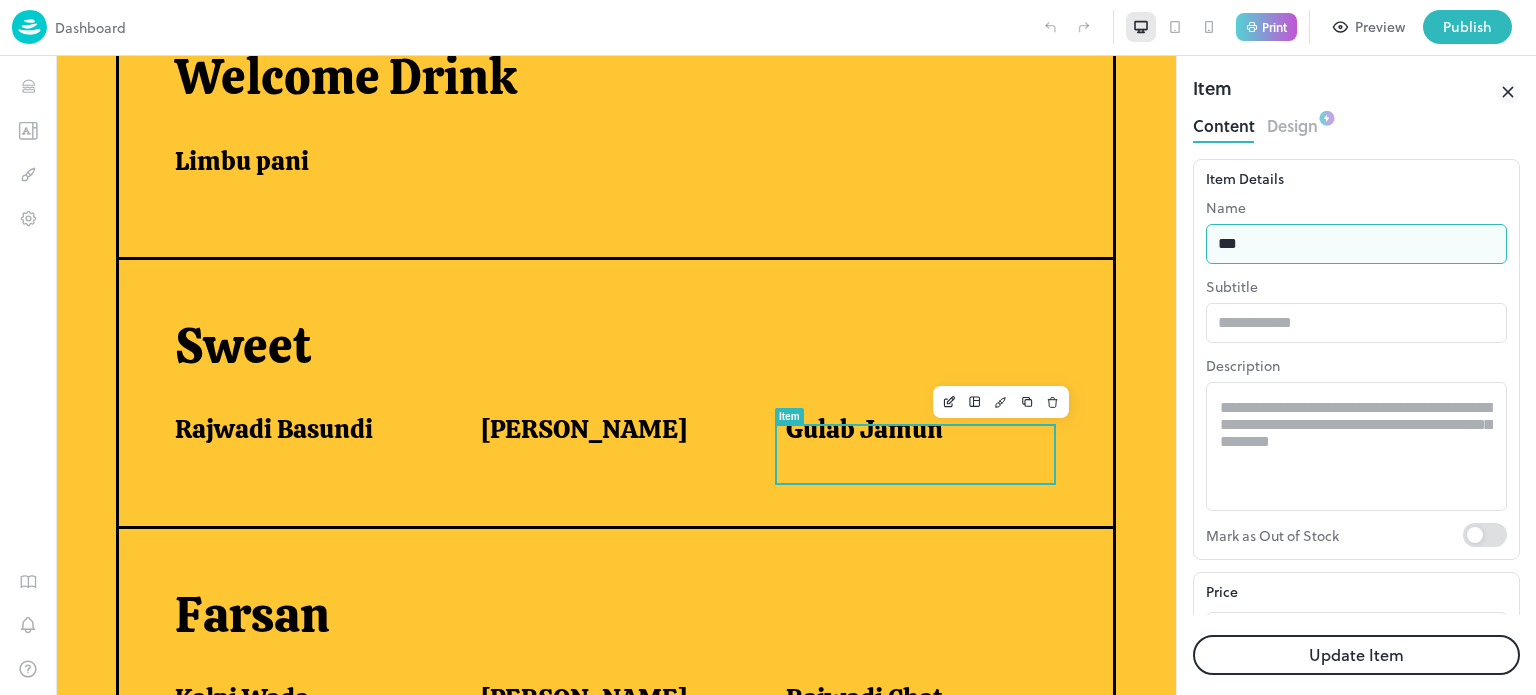 type on "**********" 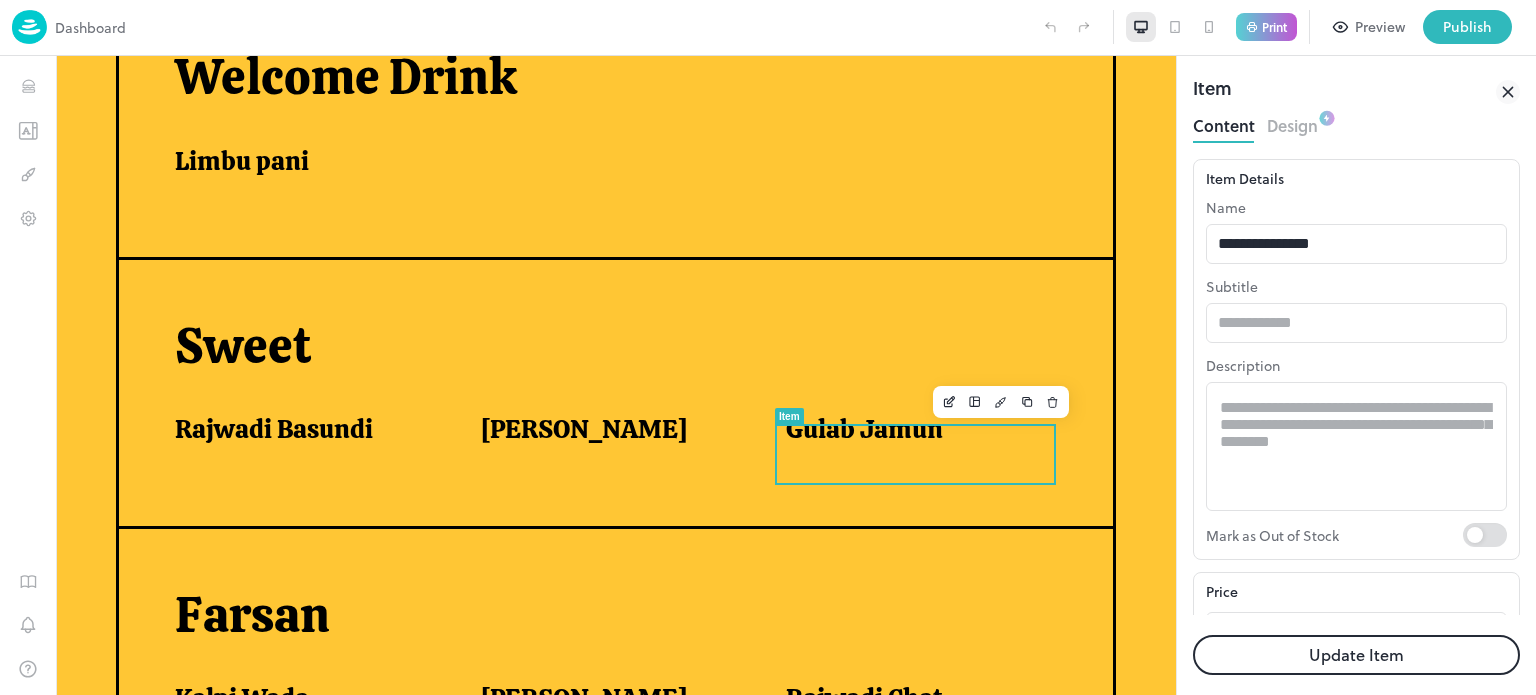 click on "Update Item" at bounding box center [1356, 655] 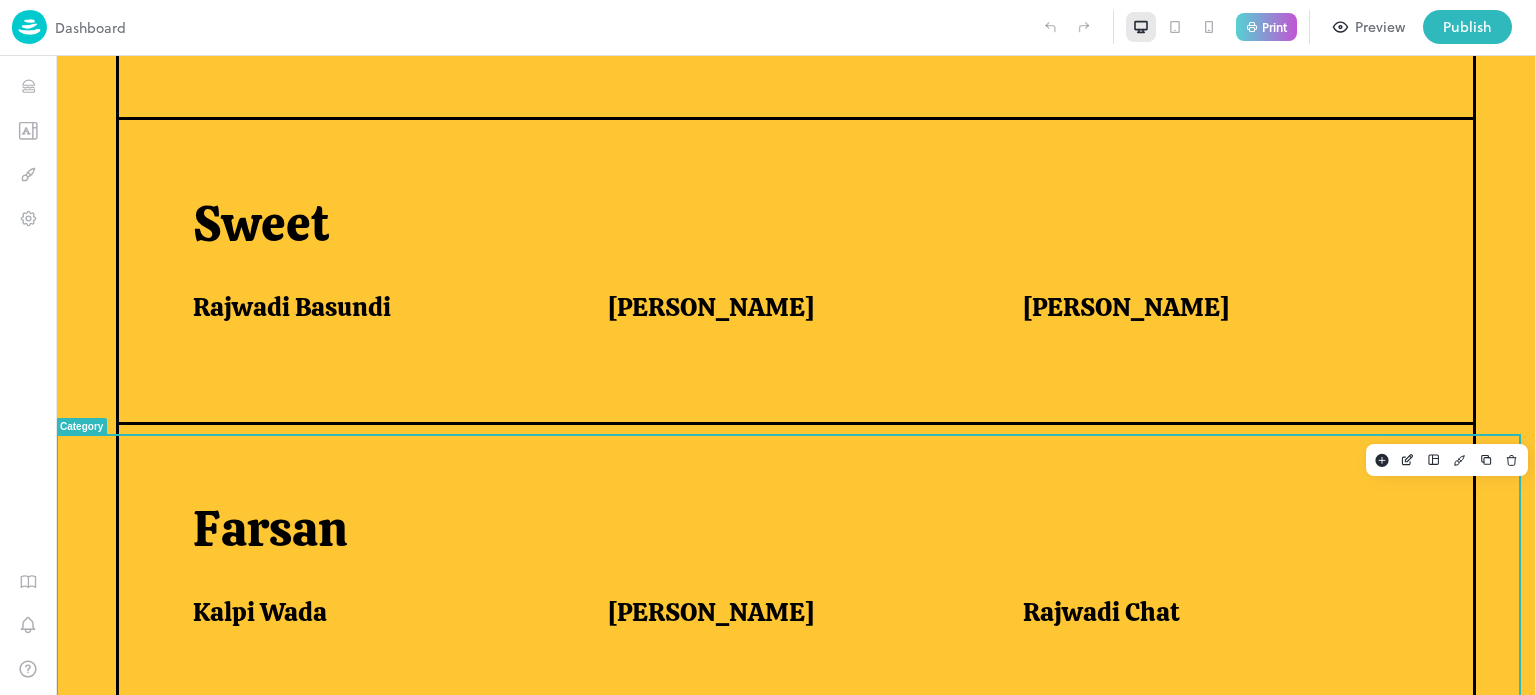 scroll, scrollTop: 913, scrollLeft: 0, axis: vertical 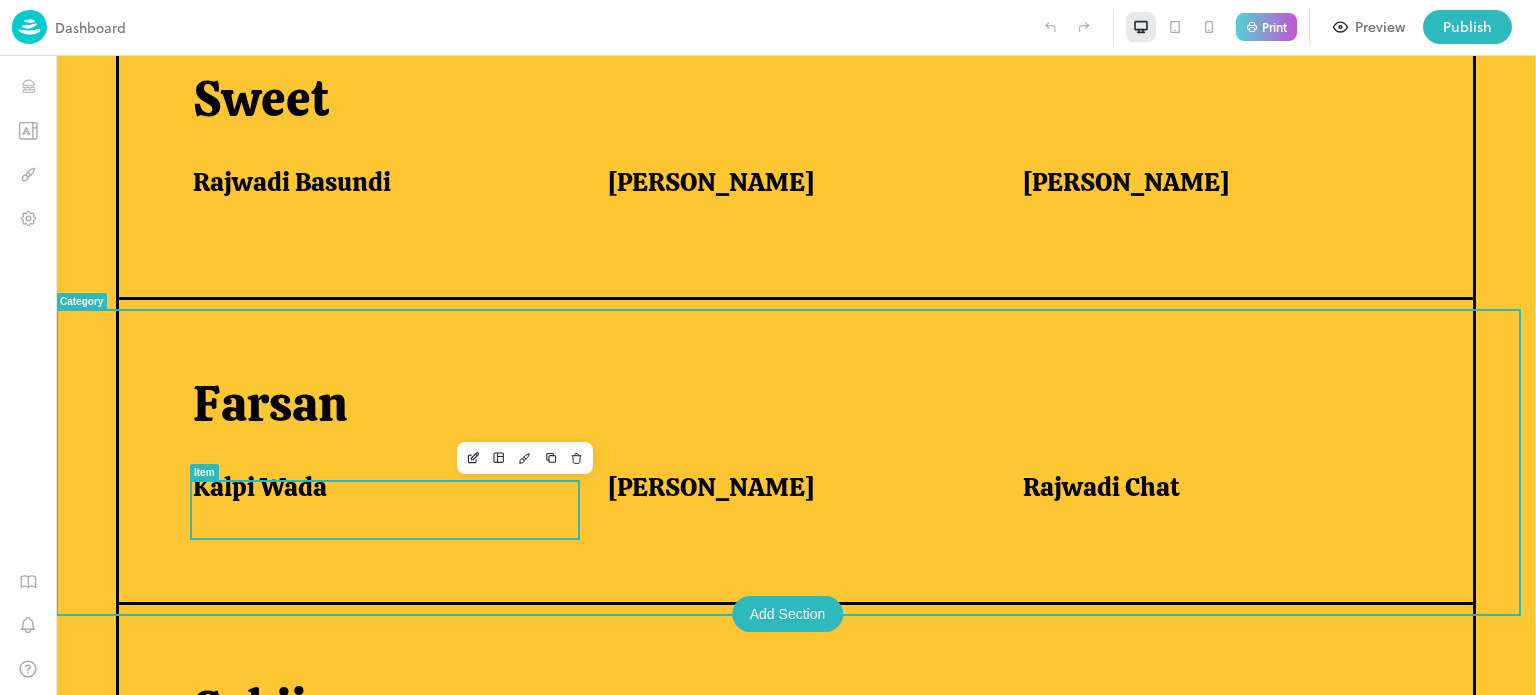 click on "Kalpi Wada" at bounding box center [376, 487] 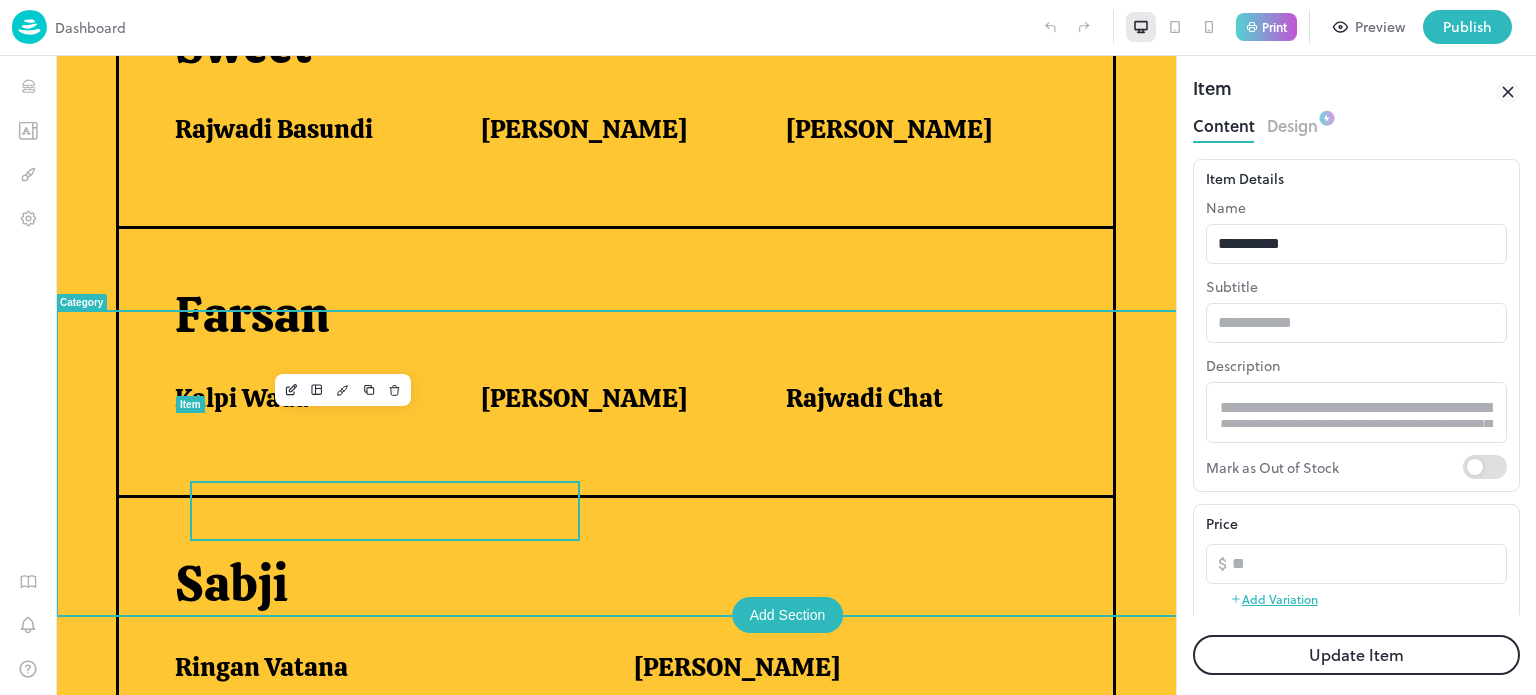 scroll, scrollTop: 0, scrollLeft: 0, axis: both 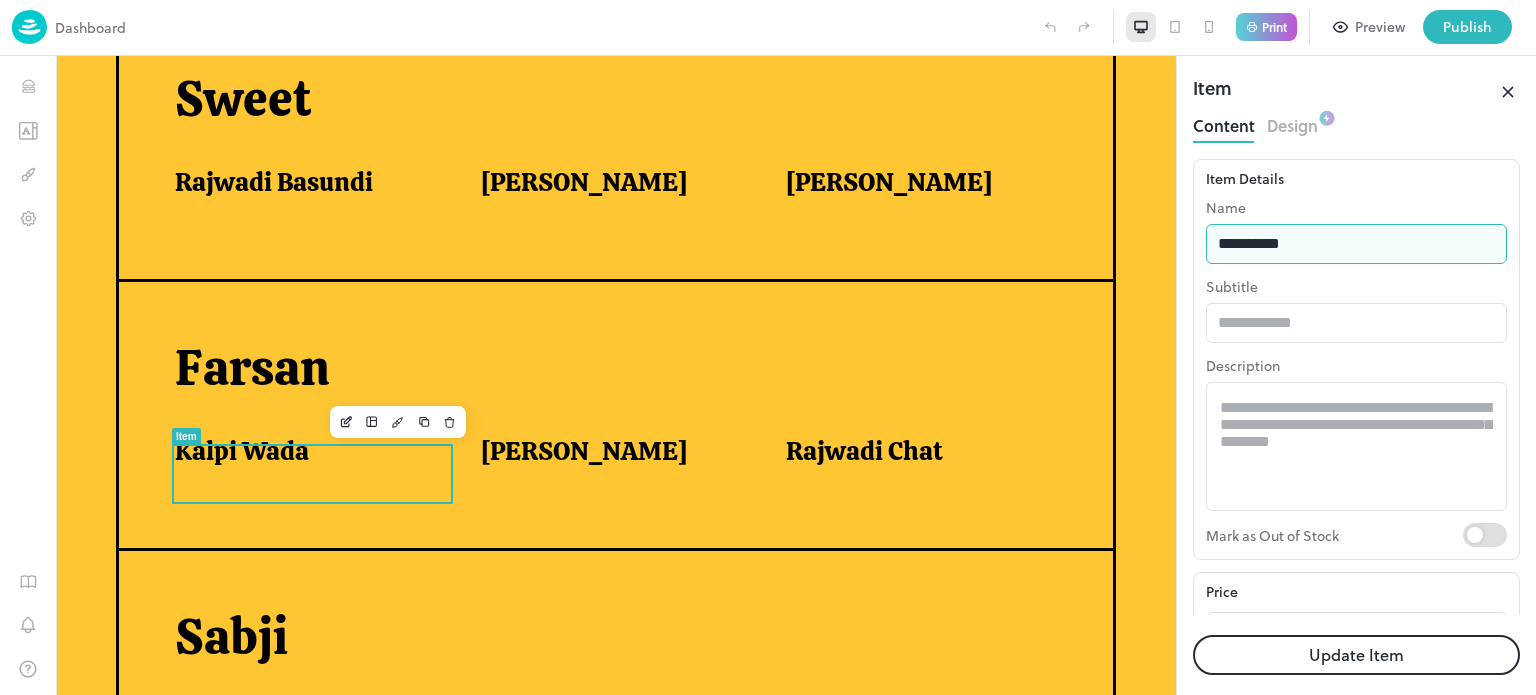 click on "**********" at bounding box center (1356, 244) 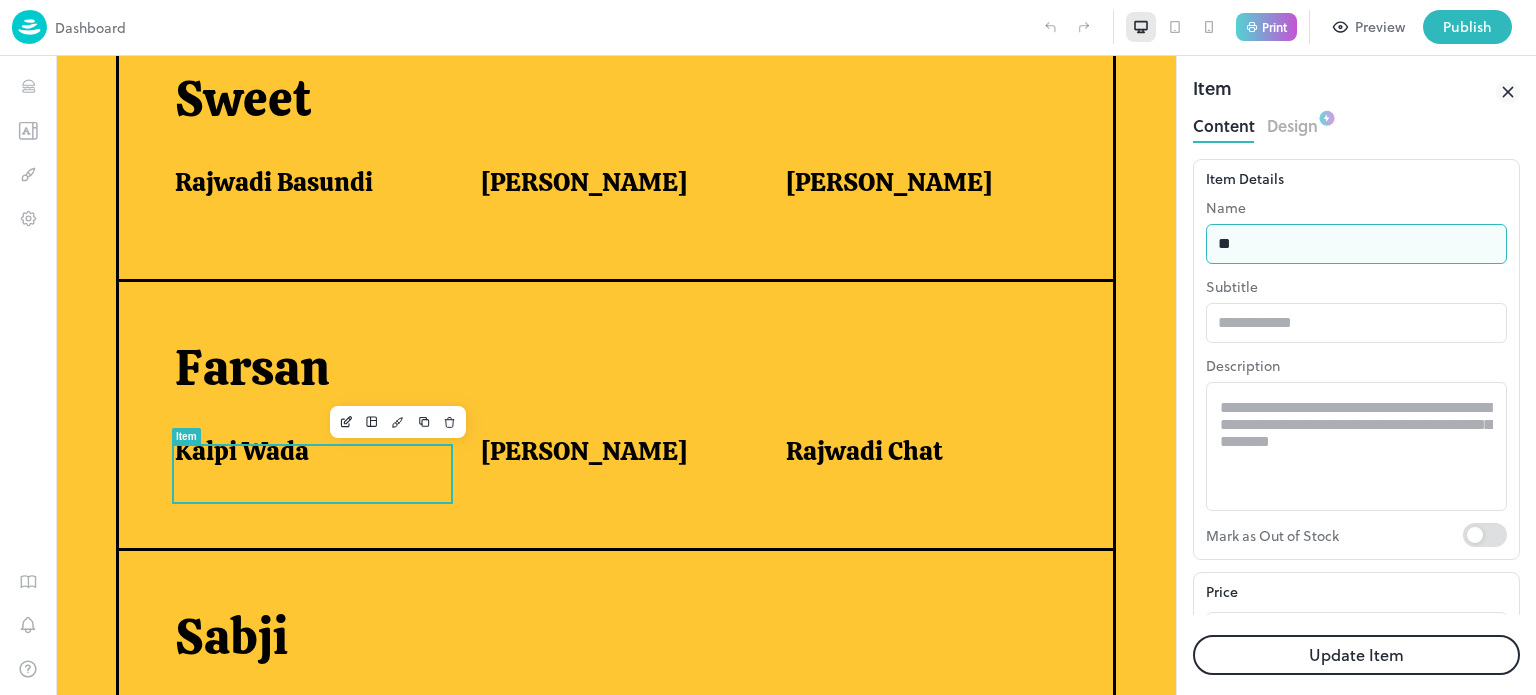 type on "*" 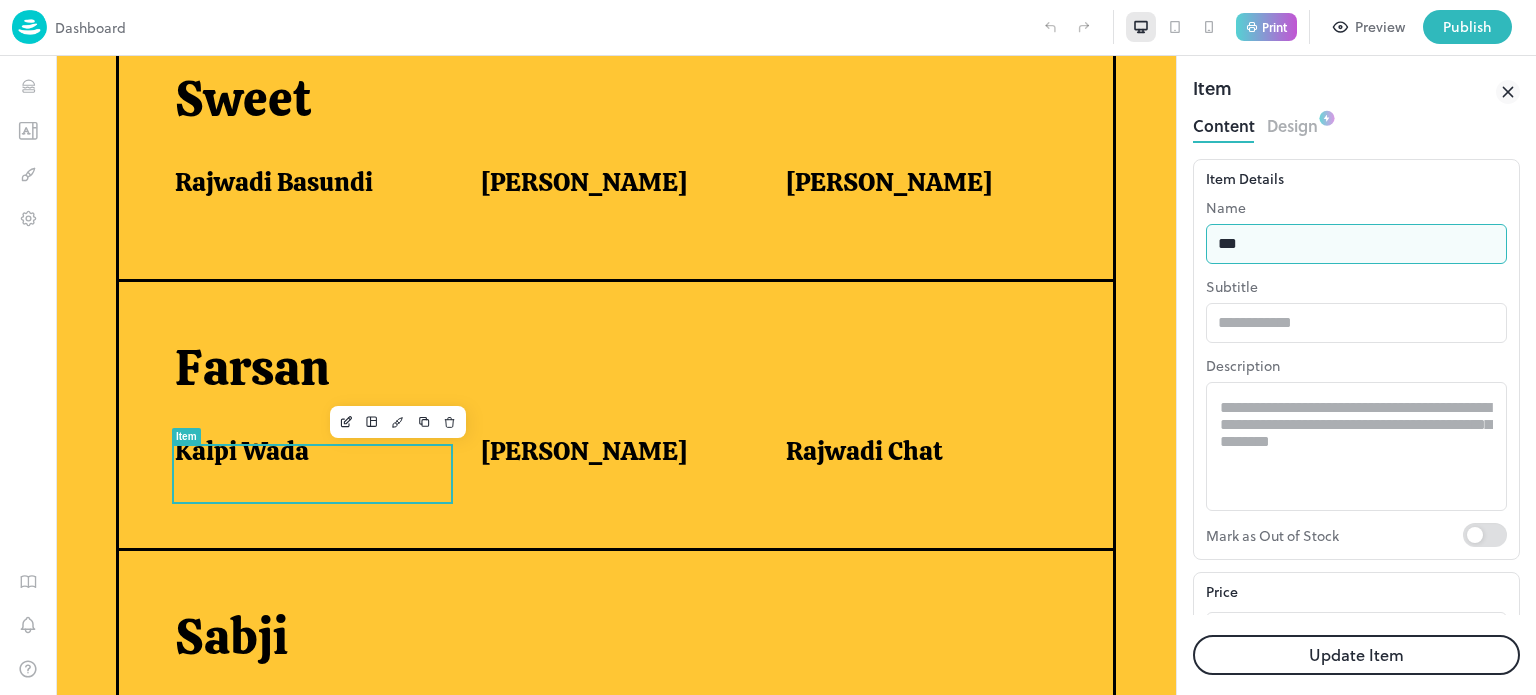 type on "********" 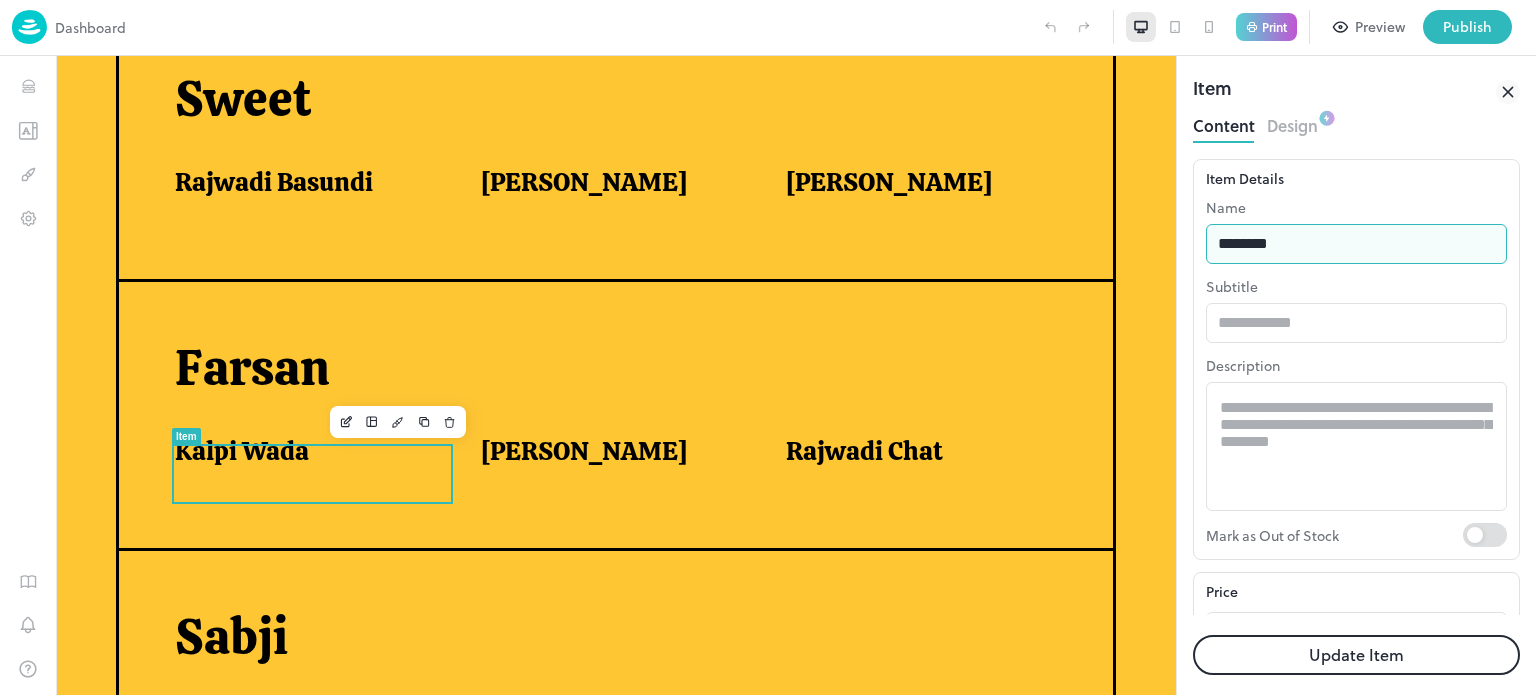 click on "Update Item" at bounding box center (1356, 655) 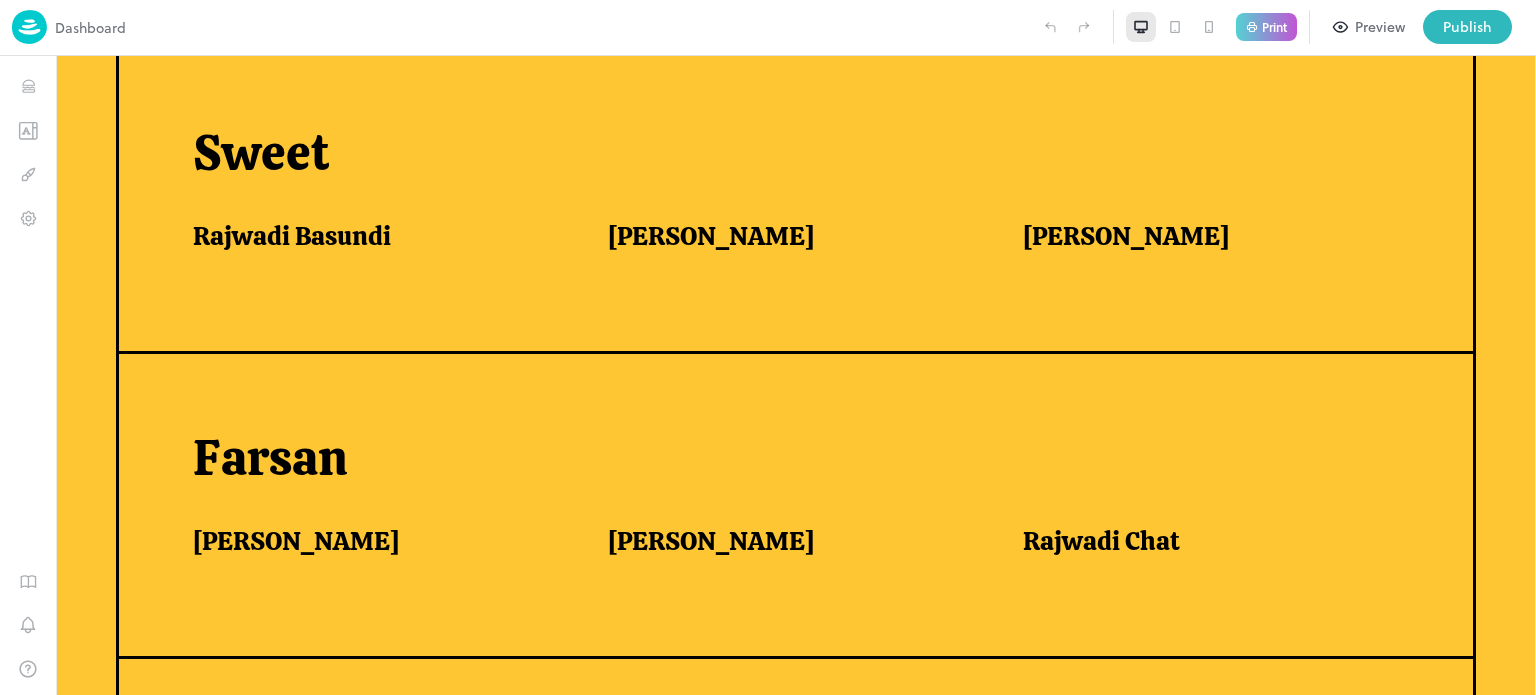 scroll, scrollTop: 913, scrollLeft: 0, axis: vertical 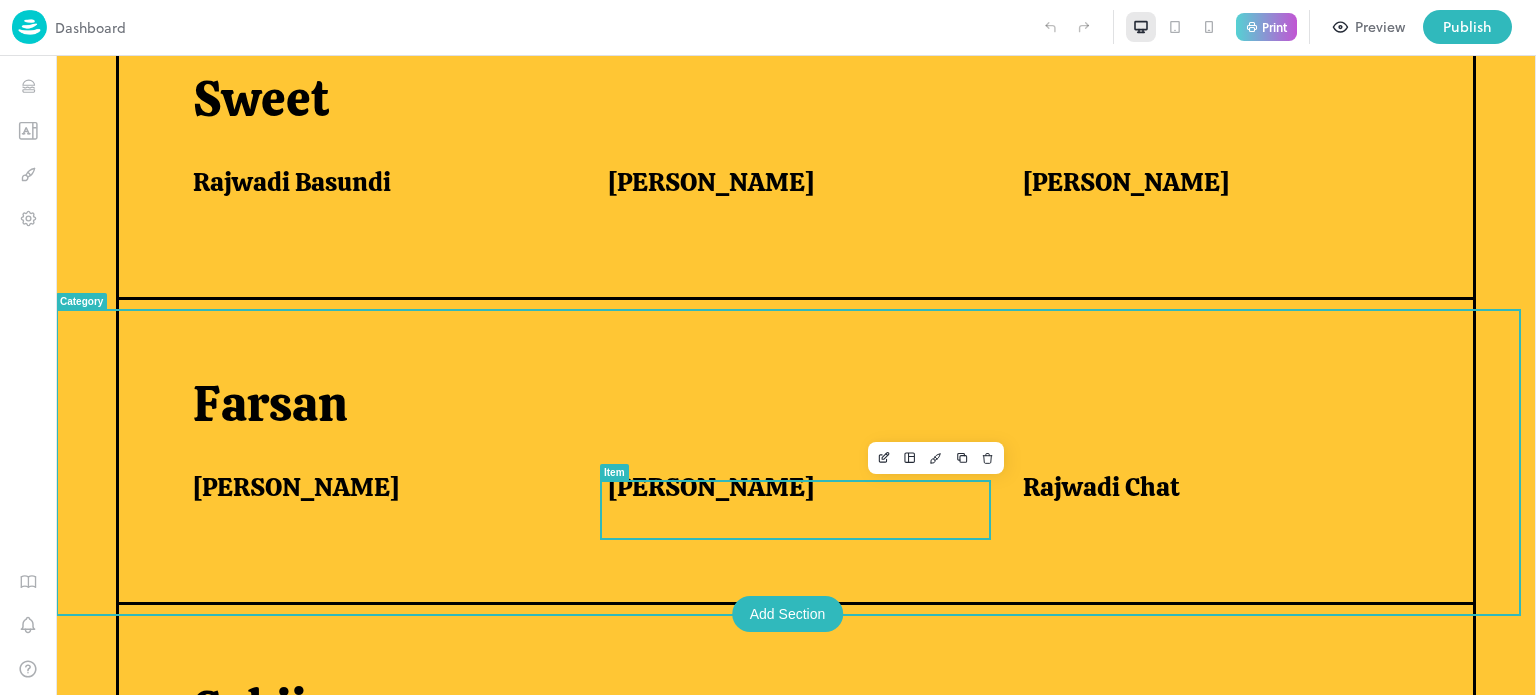 click on "[PERSON_NAME]" at bounding box center (711, 487) 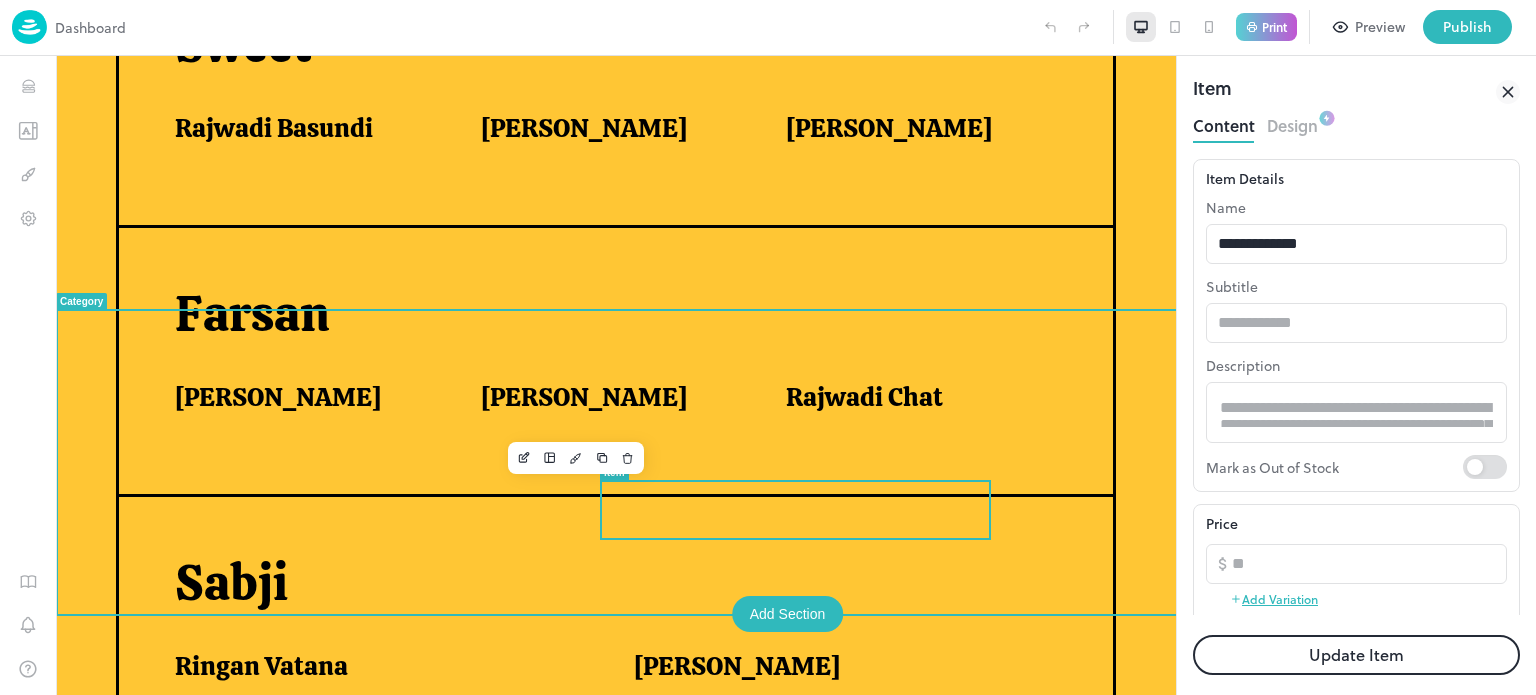 scroll, scrollTop: 884, scrollLeft: 0, axis: vertical 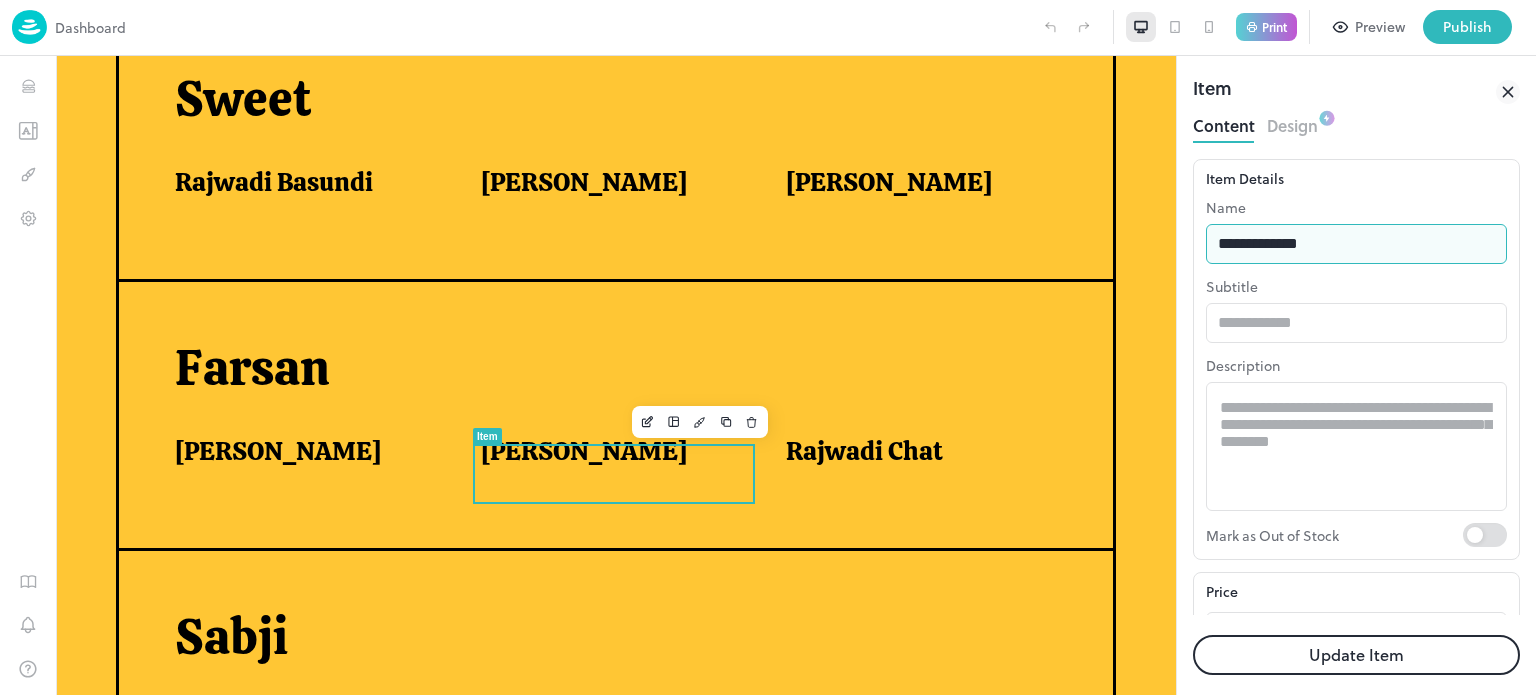 click on "**********" at bounding box center (1356, 244) 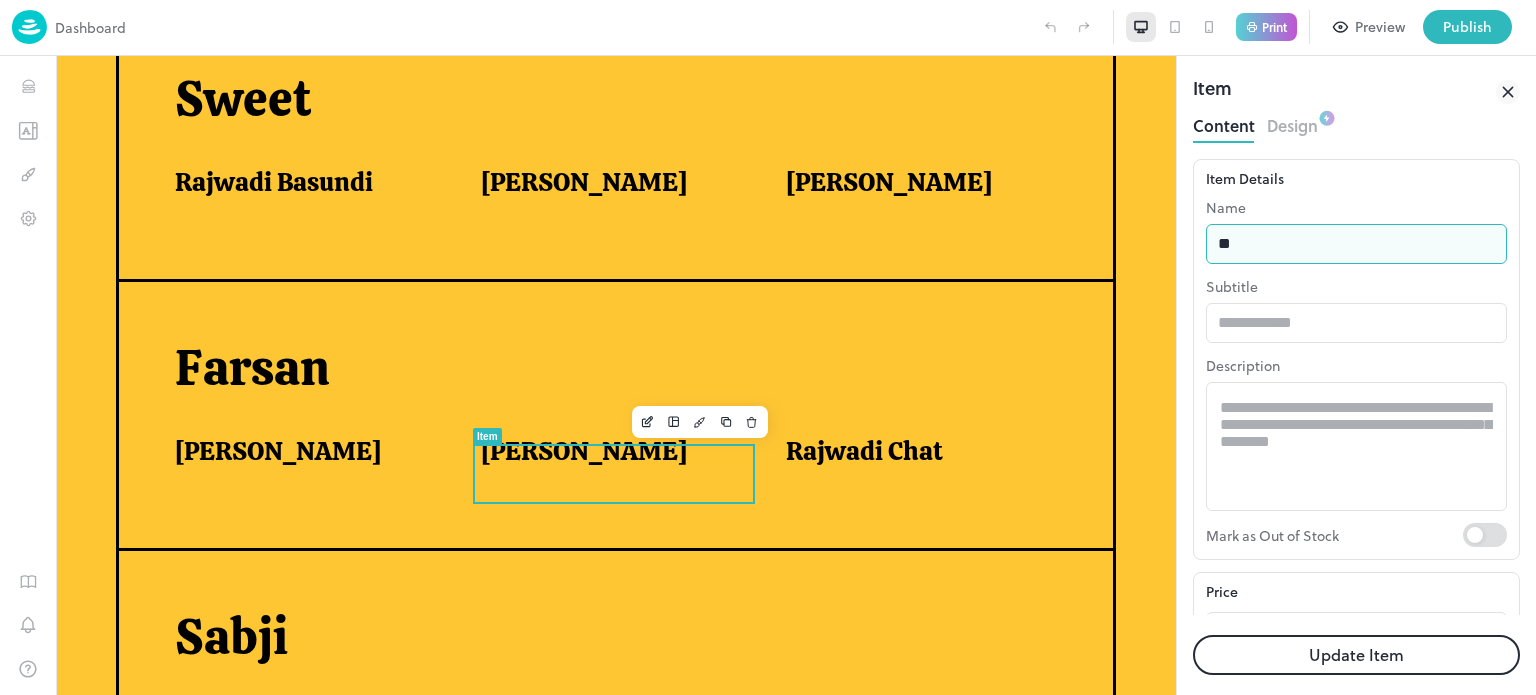 type on "*" 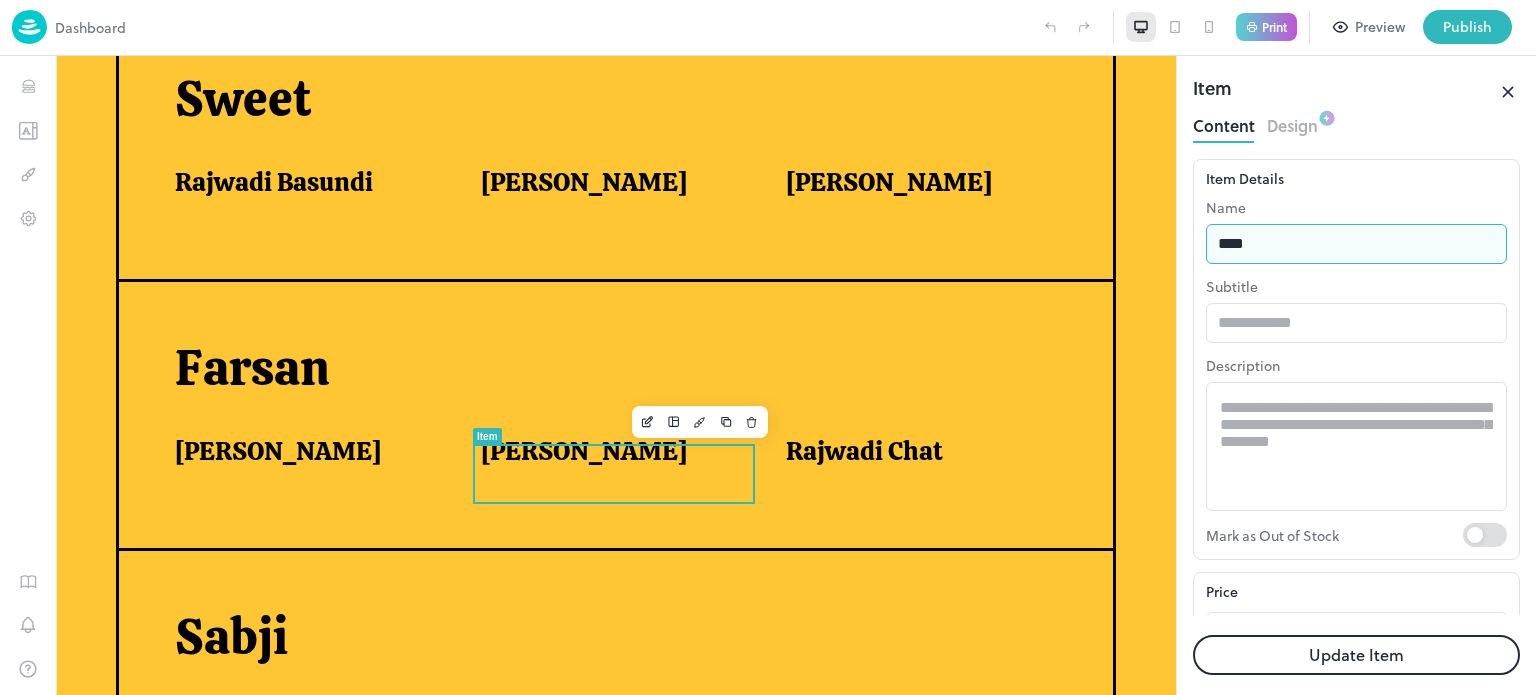 type on "**********" 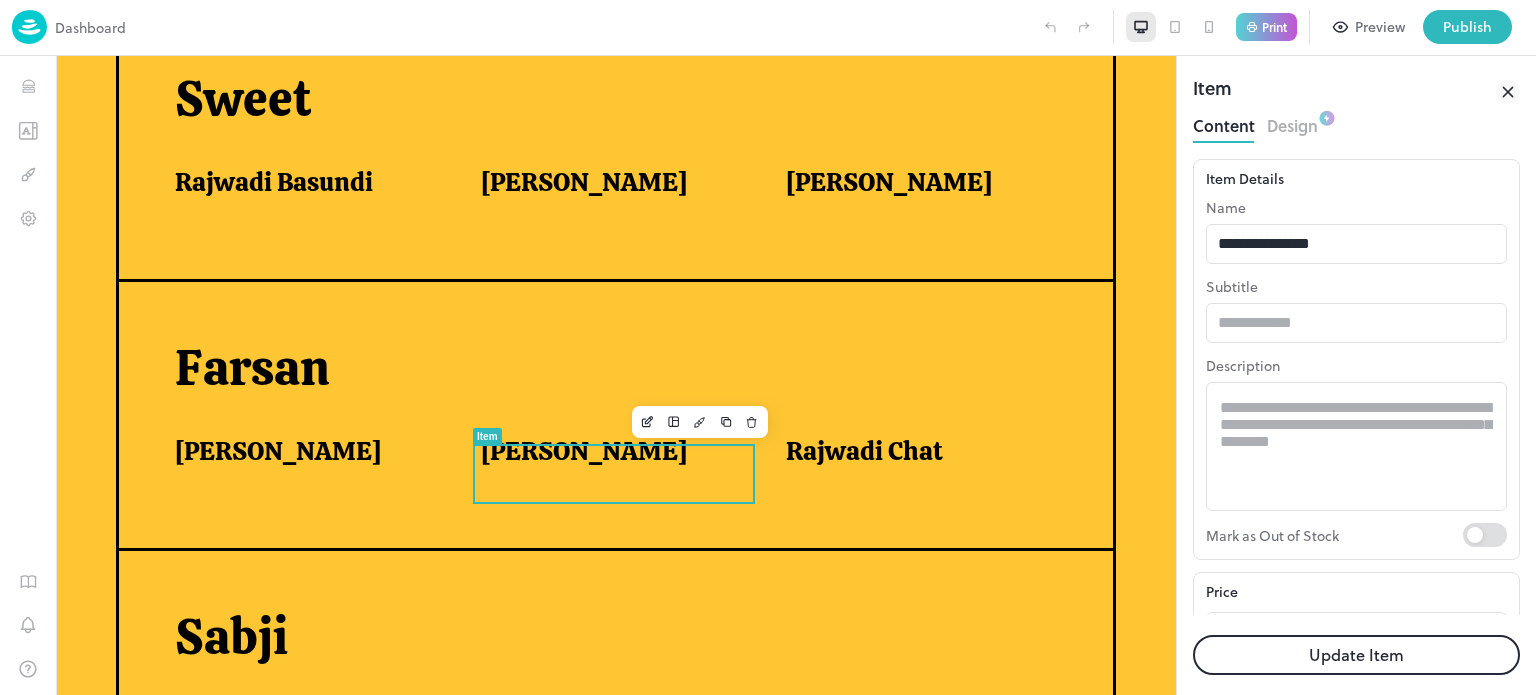 click on "Update Item" at bounding box center (1356, 655) 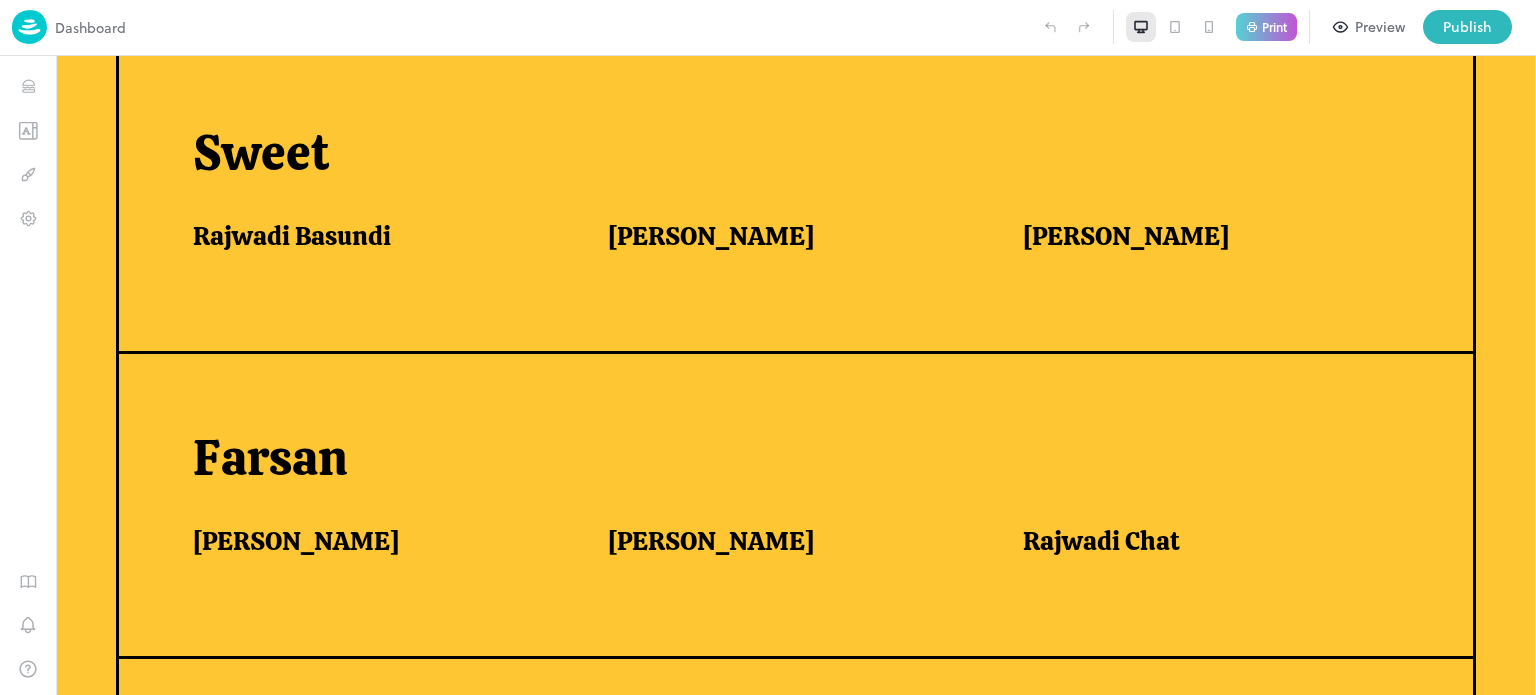 scroll, scrollTop: 913, scrollLeft: 0, axis: vertical 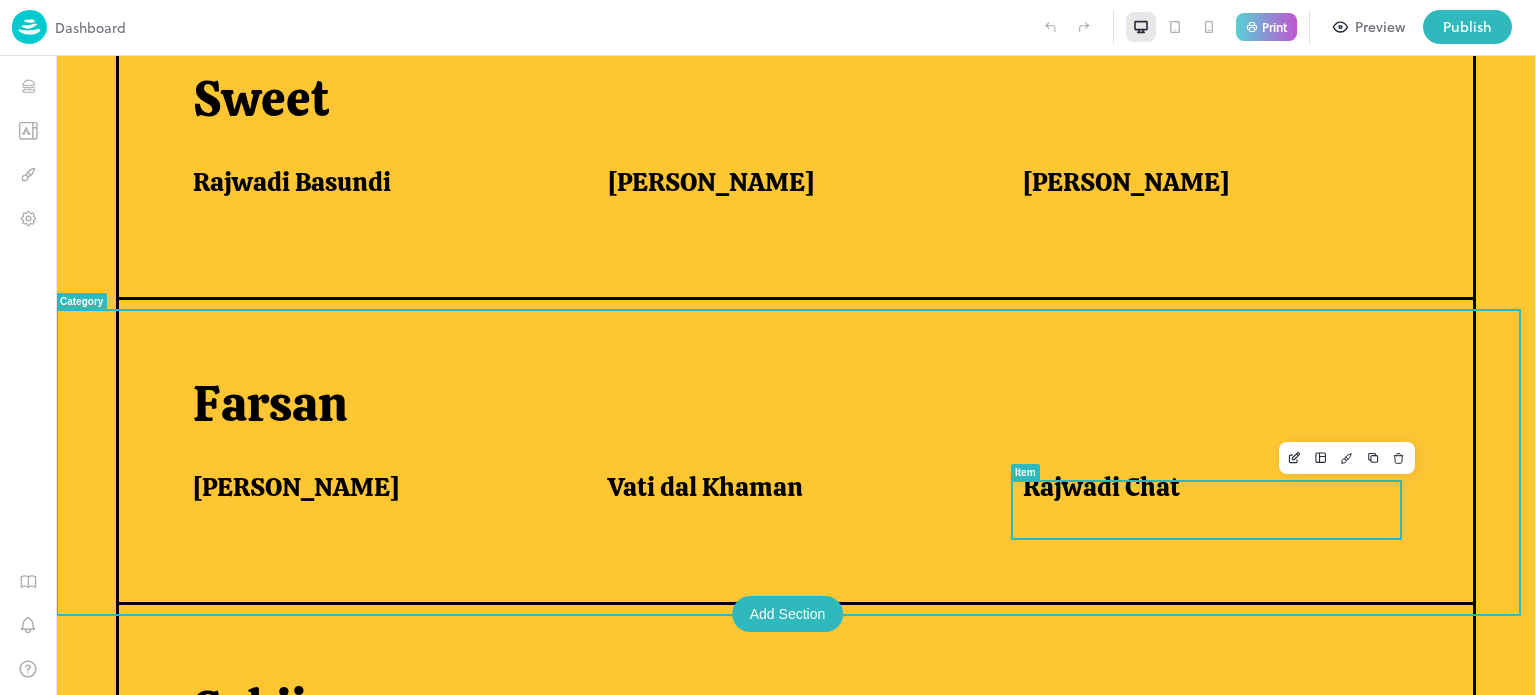 click on "Rajwadi Chat" at bounding box center [1206, 487] 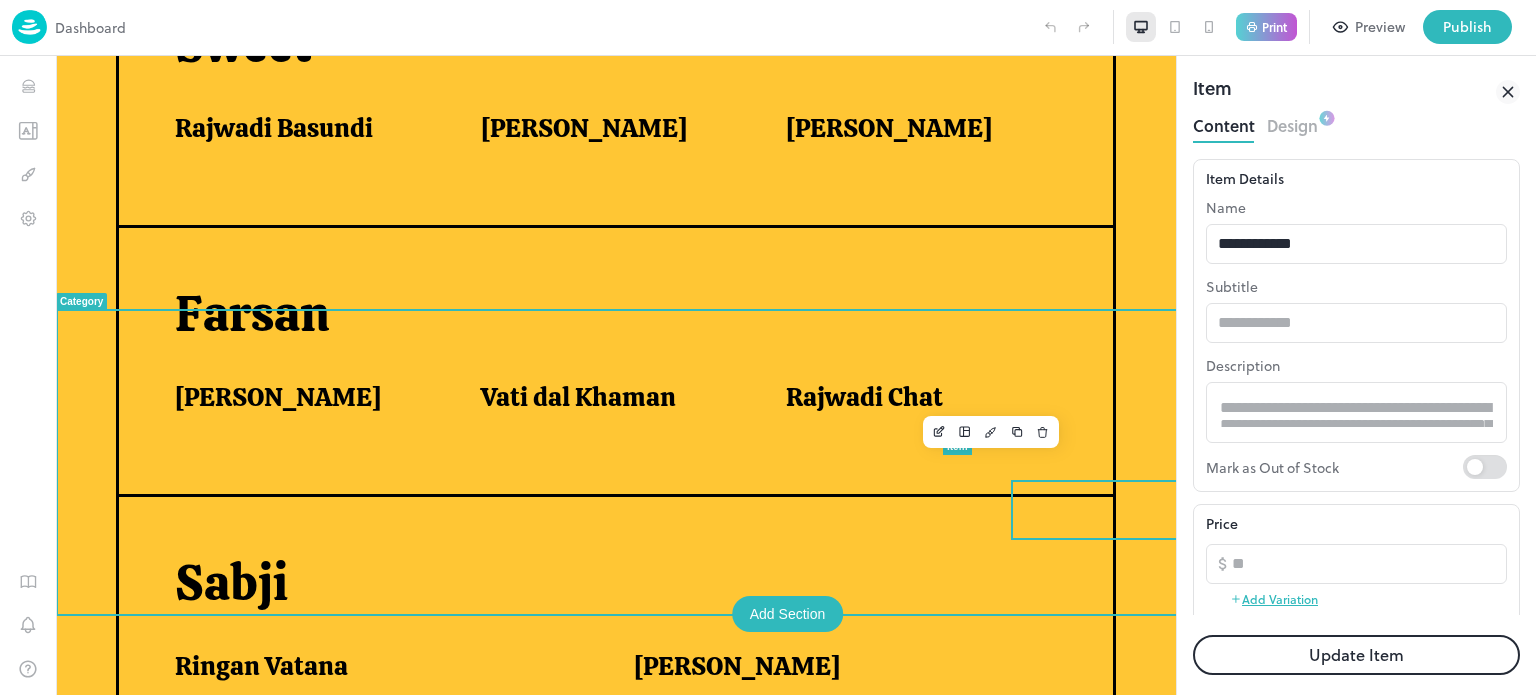 scroll, scrollTop: 872, scrollLeft: 0, axis: vertical 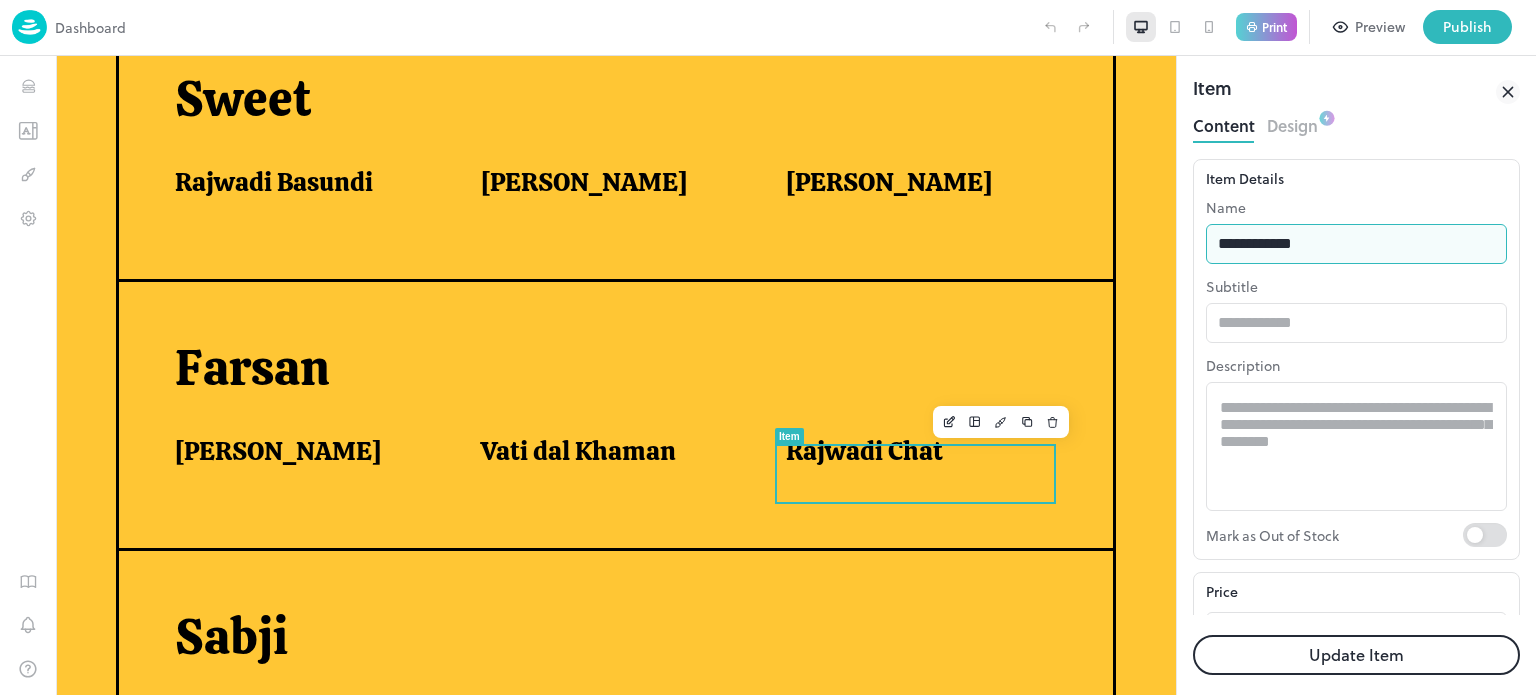 click on "**********" at bounding box center (1356, 244) 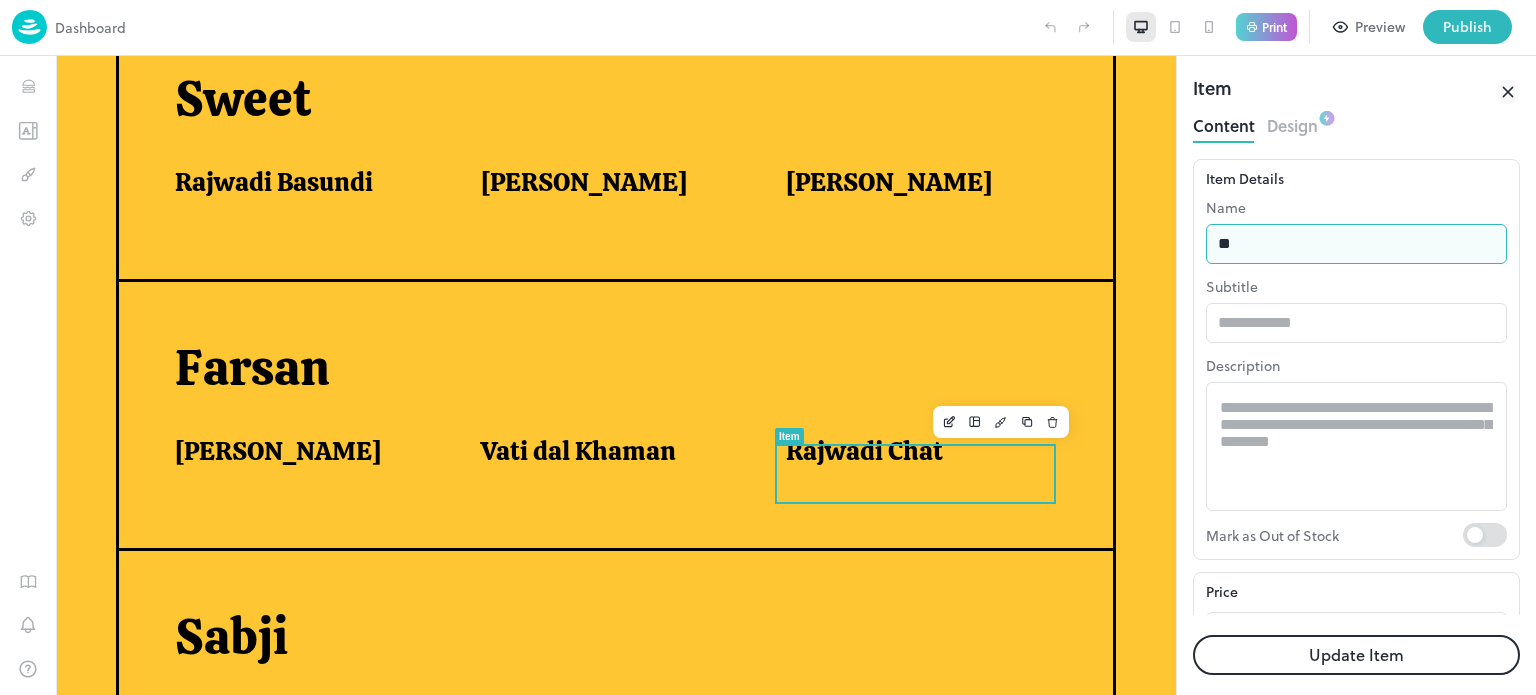 type on "*" 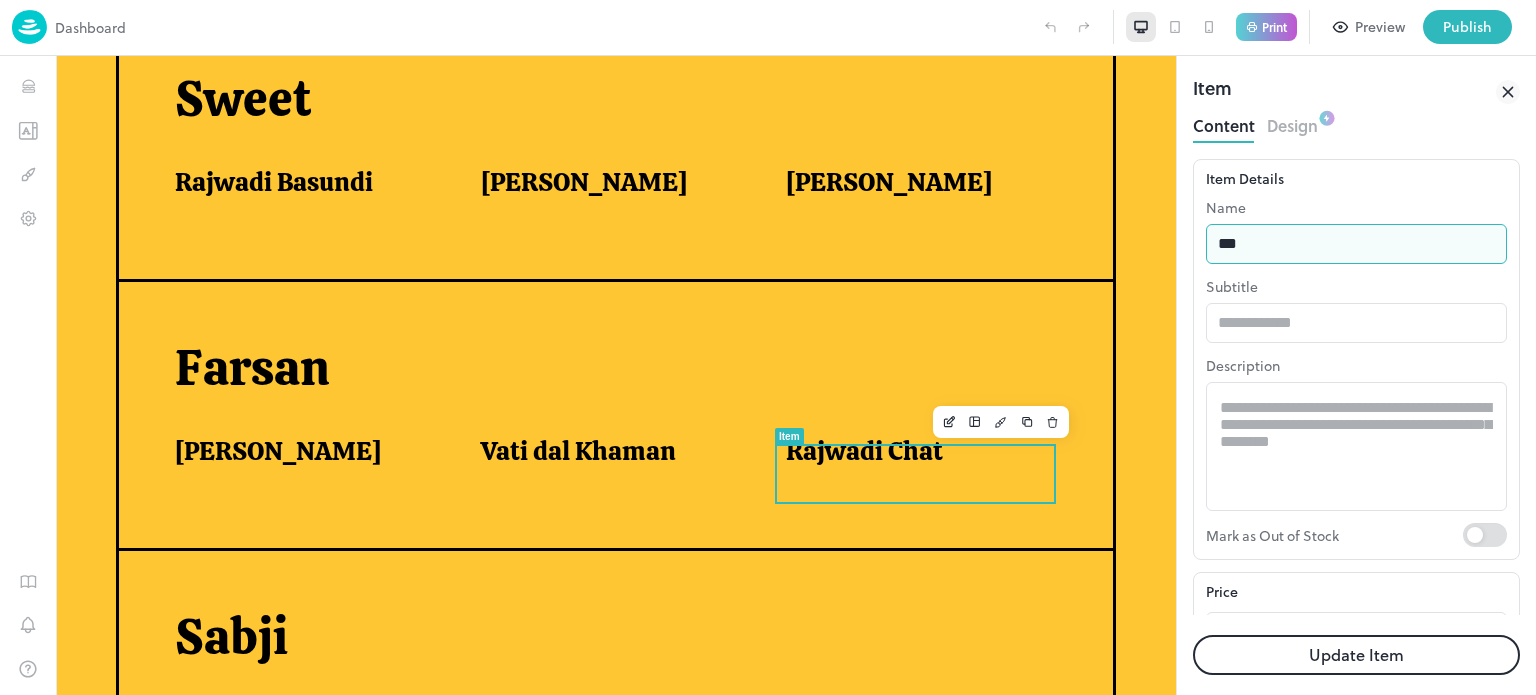 type on "**********" 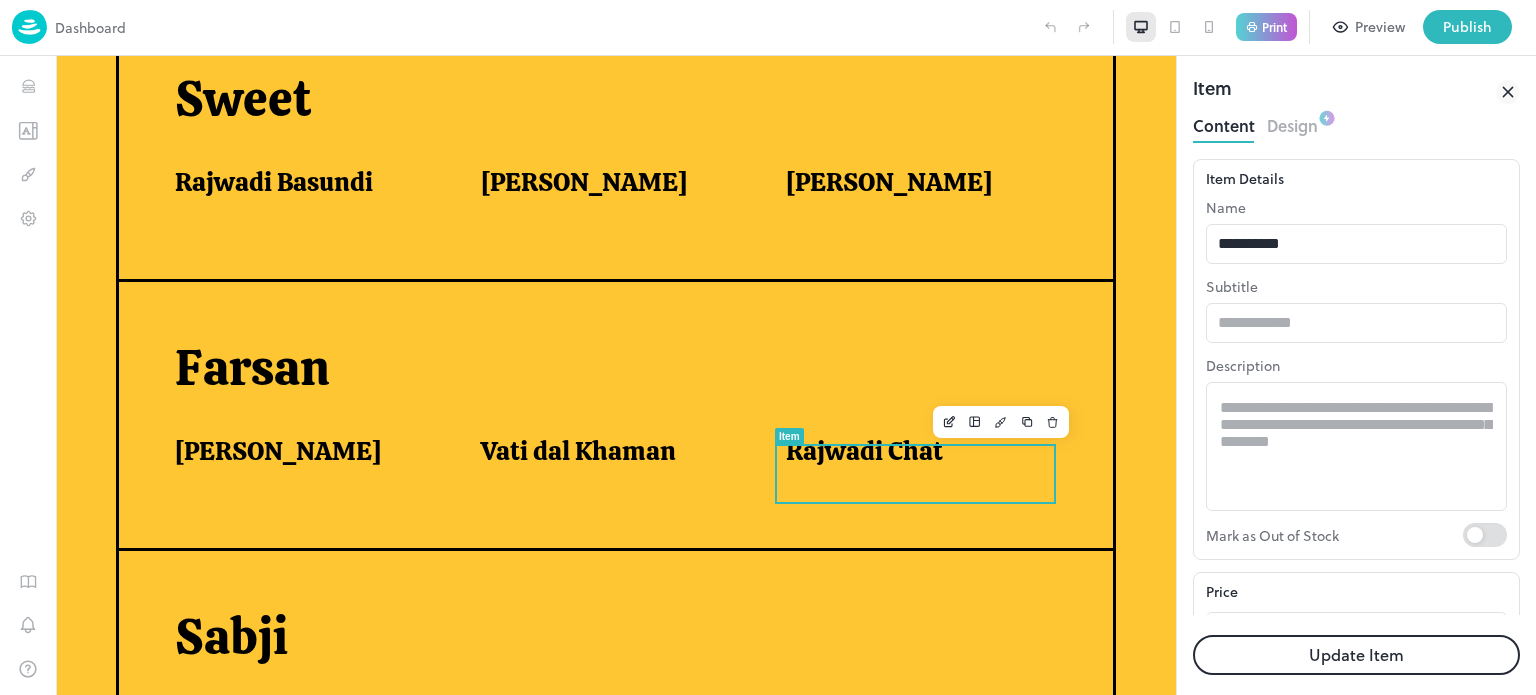 click on "Update Item" at bounding box center (1356, 655) 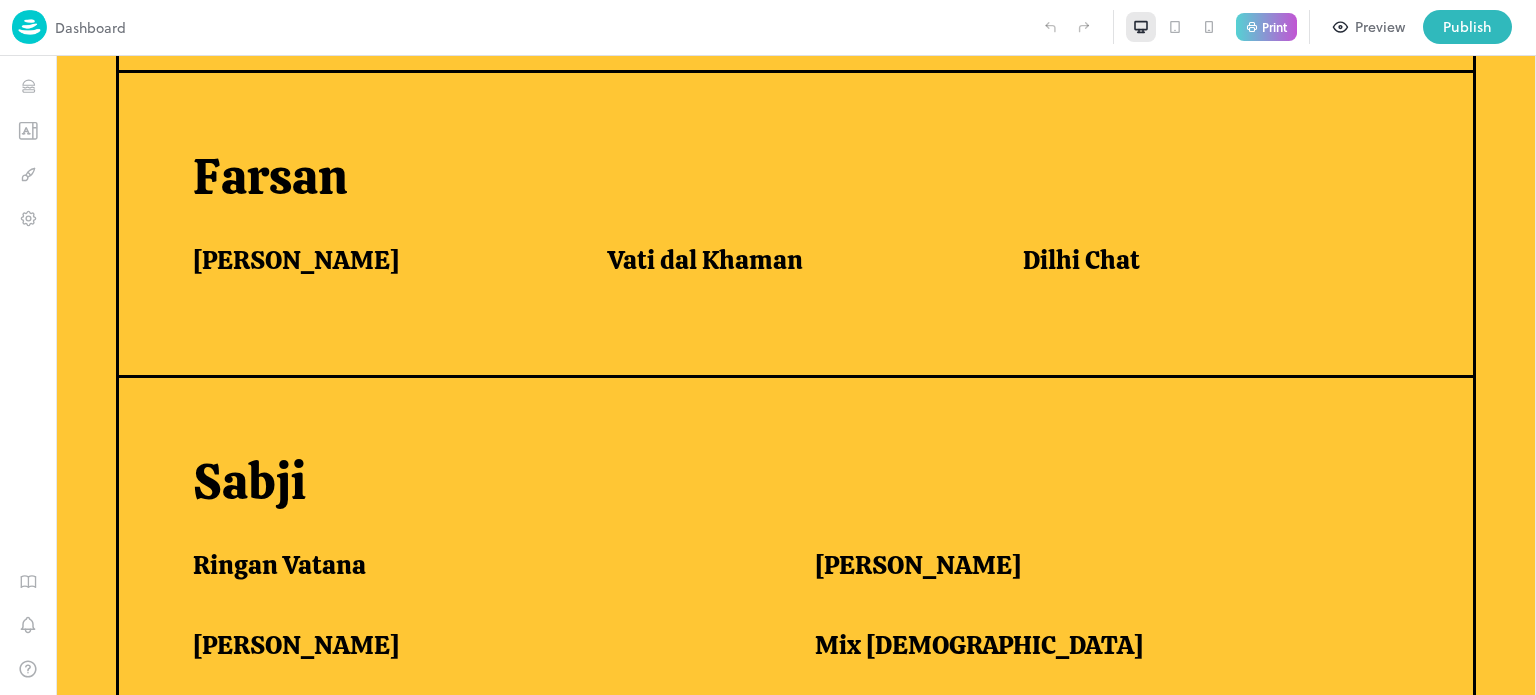 scroll, scrollTop: 1141, scrollLeft: 0, axis: vertical 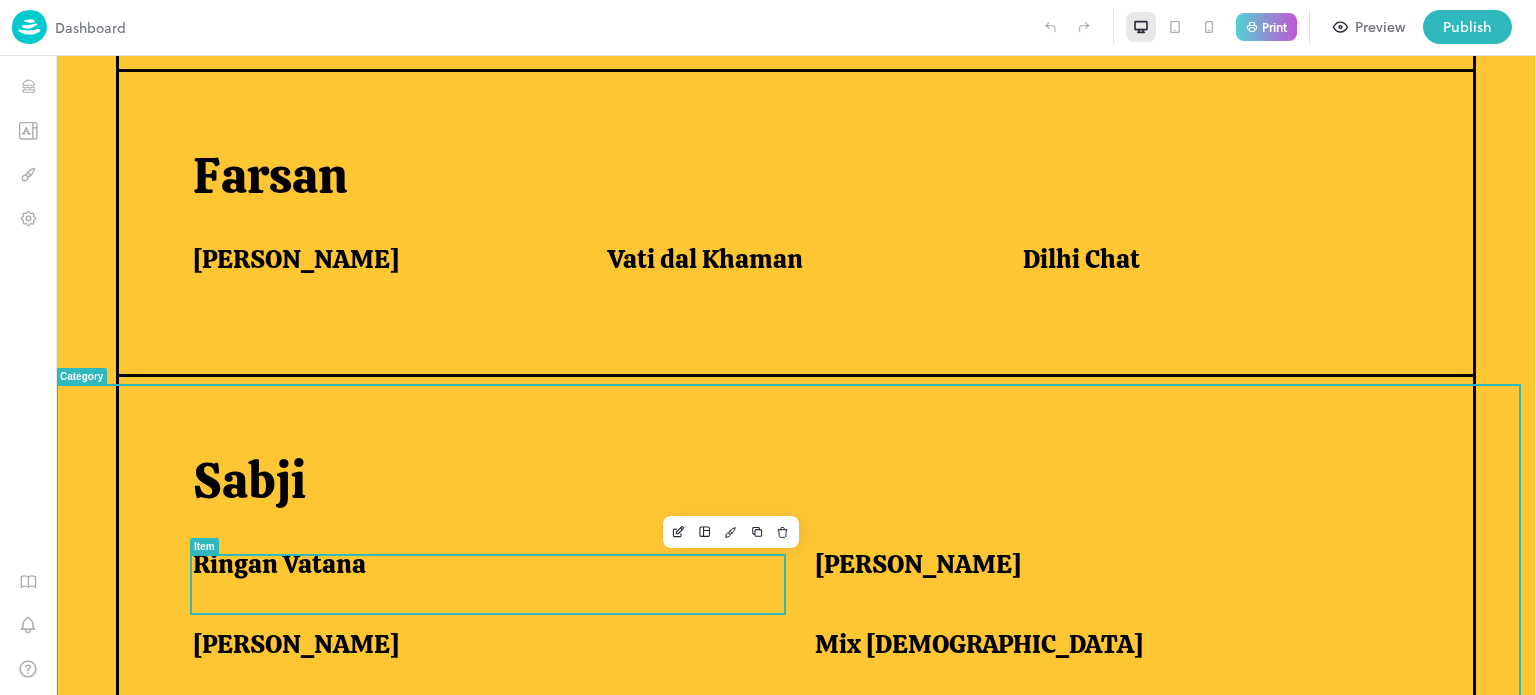 click on "Ringan Vatana" at bounding box center (479, 564) 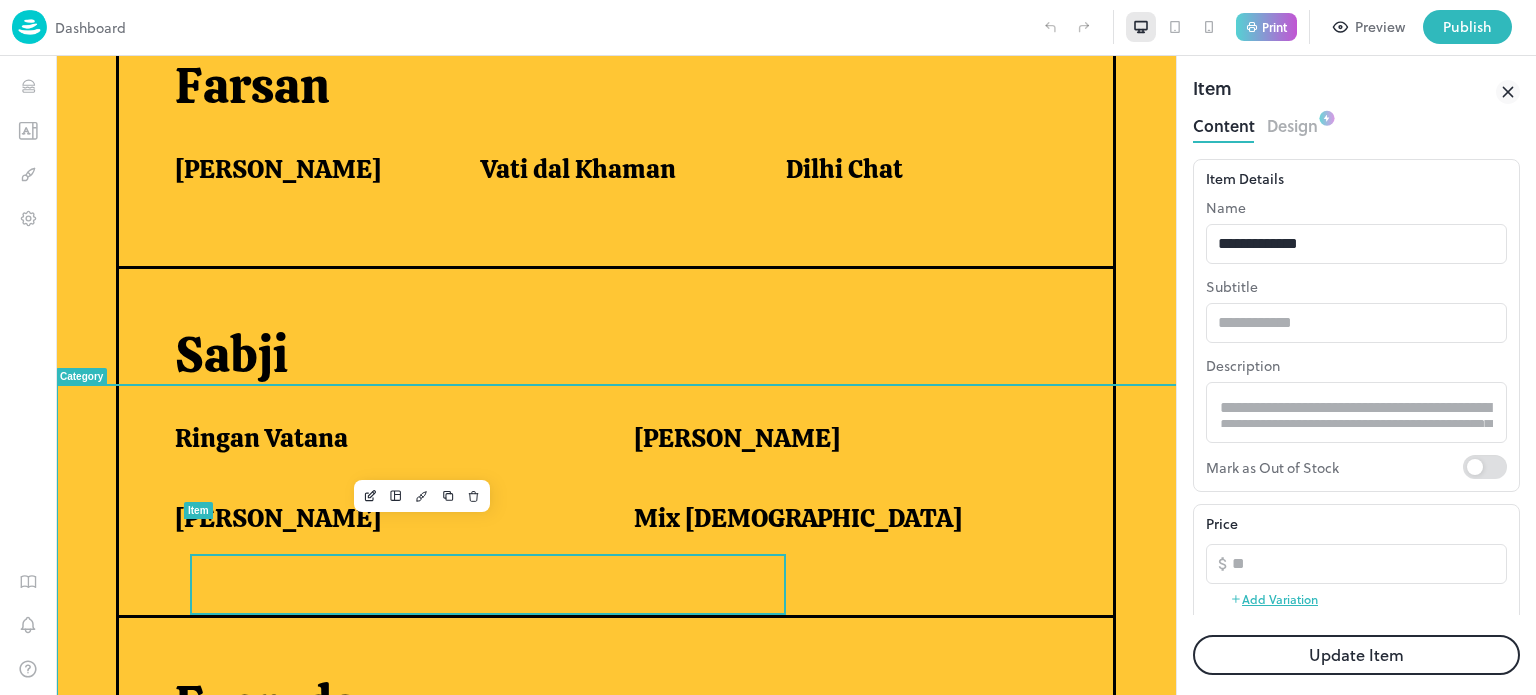 scroll, scrollTop: 1114, scrollLeft: 0, axis: vertical 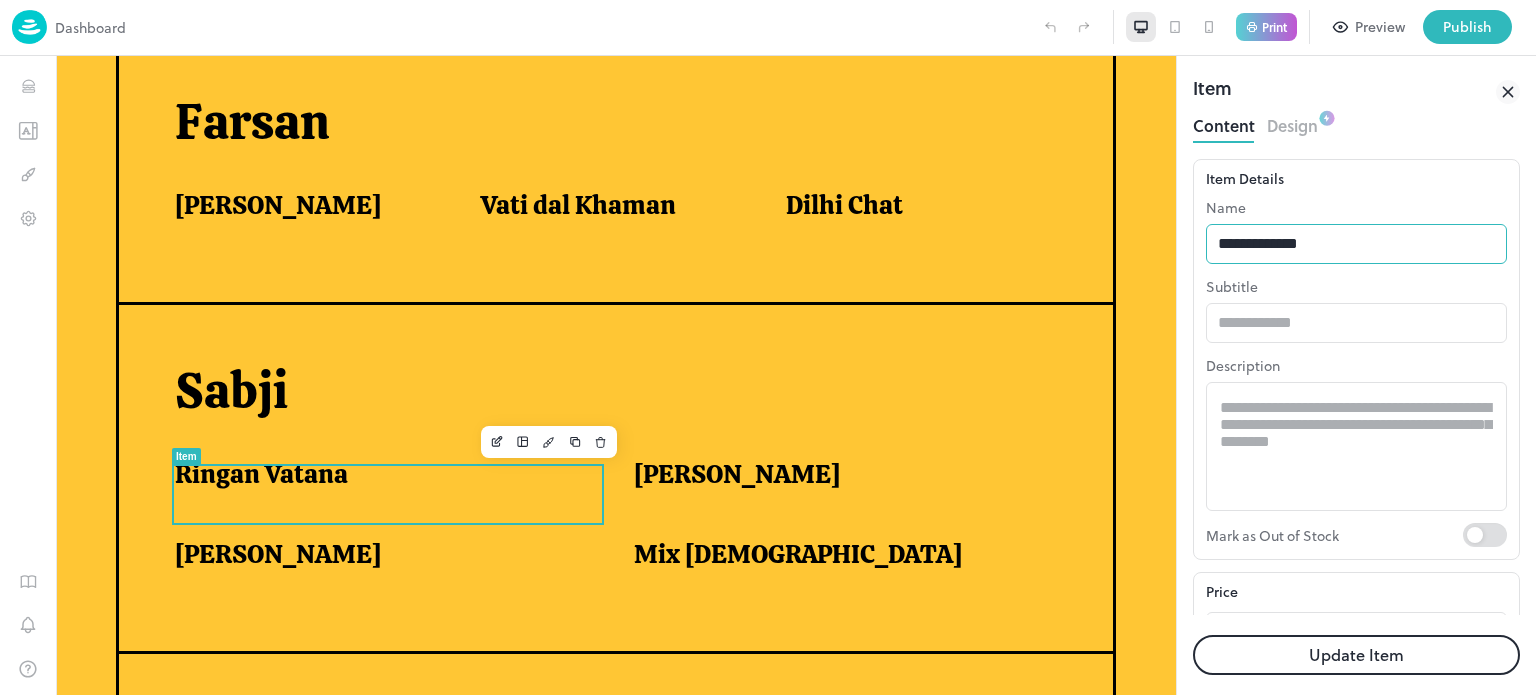click on "**********" at bounding box center (1356, 244) 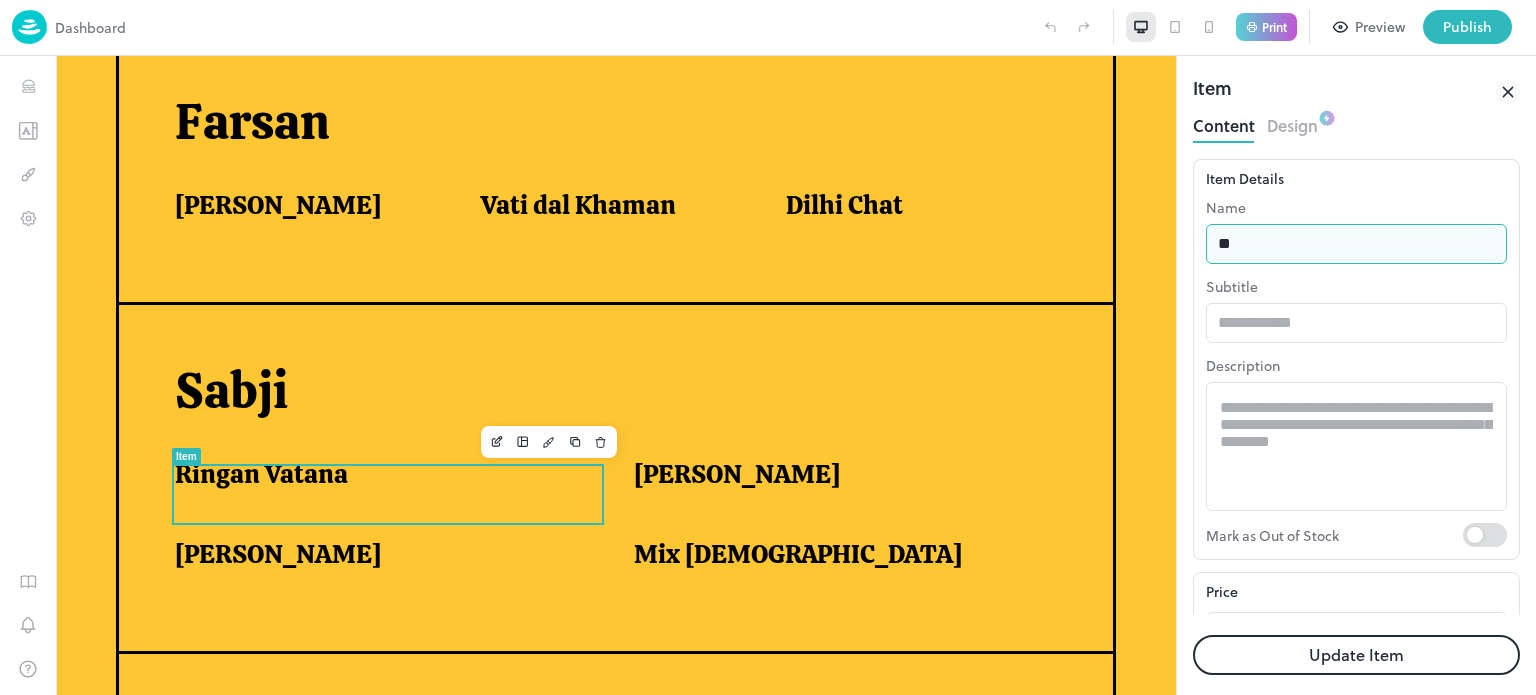 type on "*" 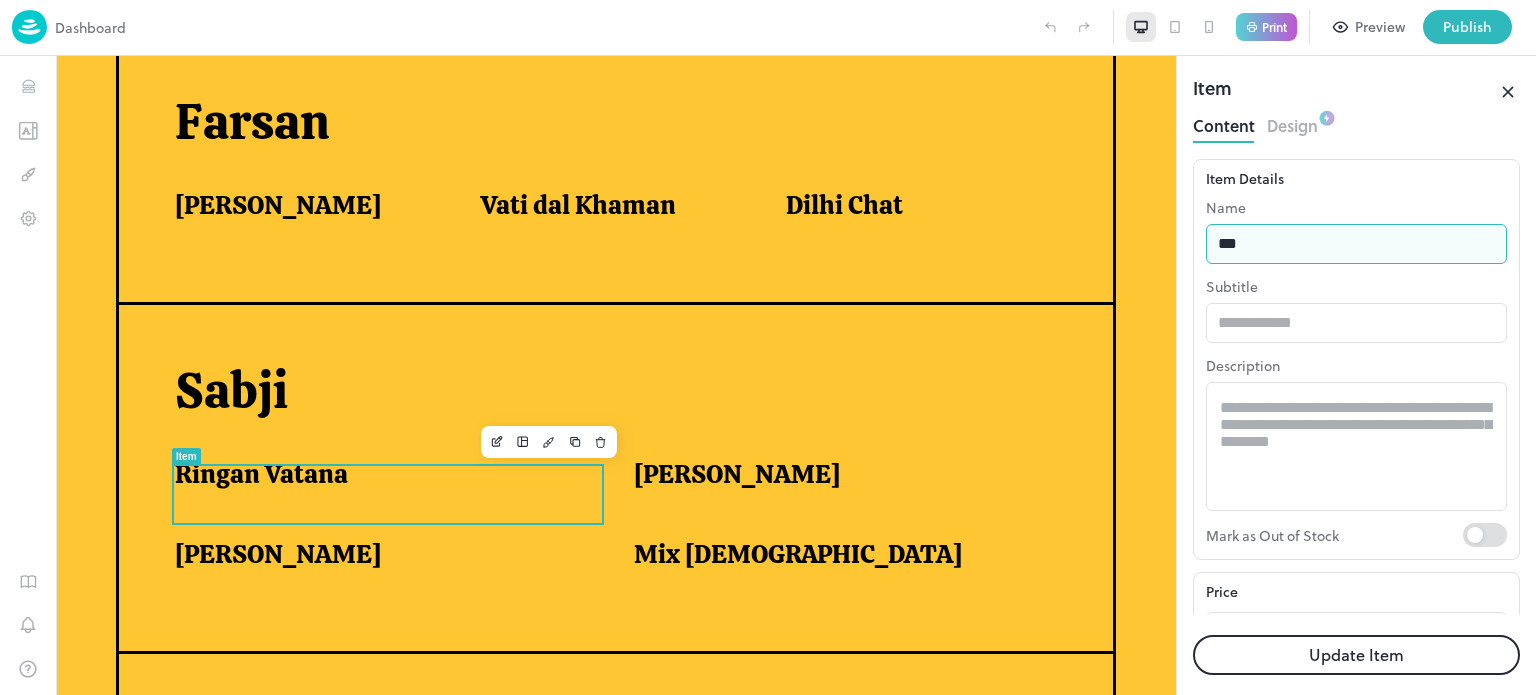 type on "**********" 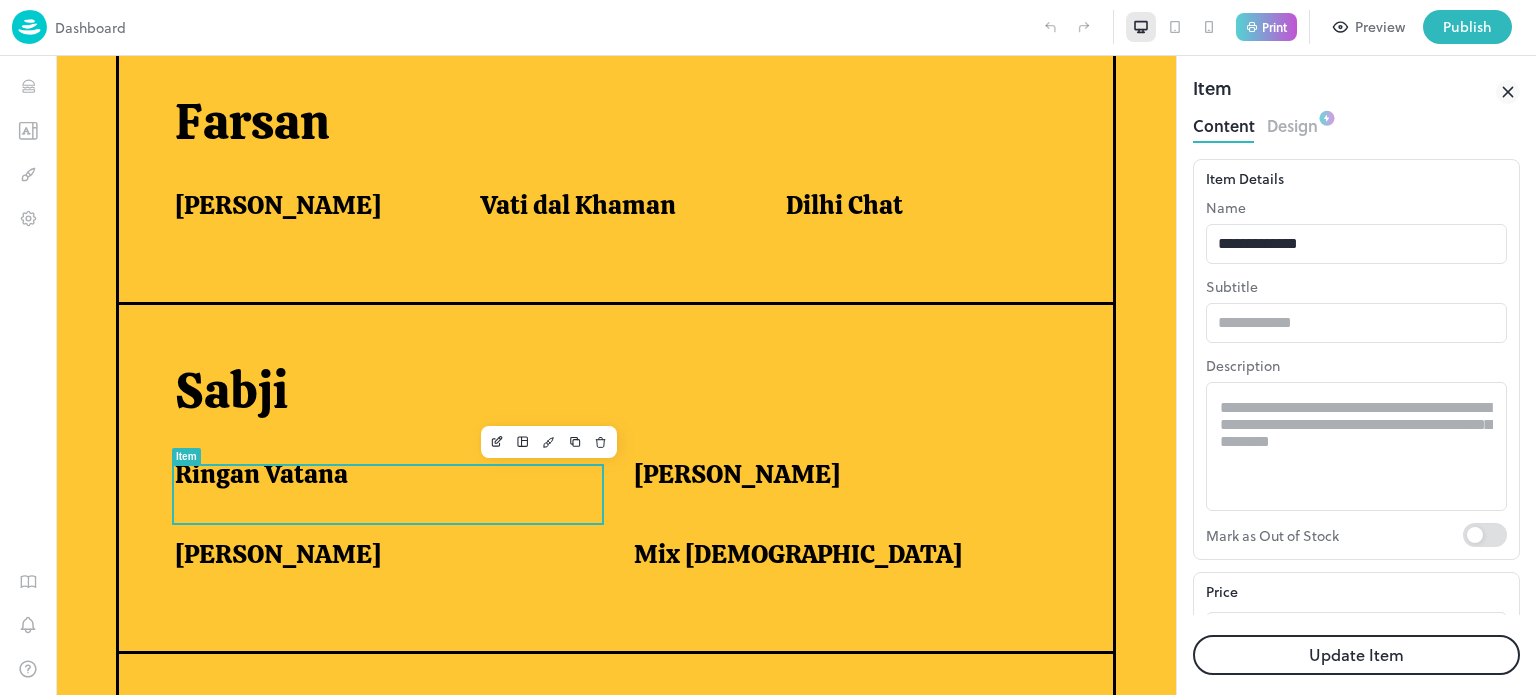 click on "Update Item" at bounding box center [1356, 655] 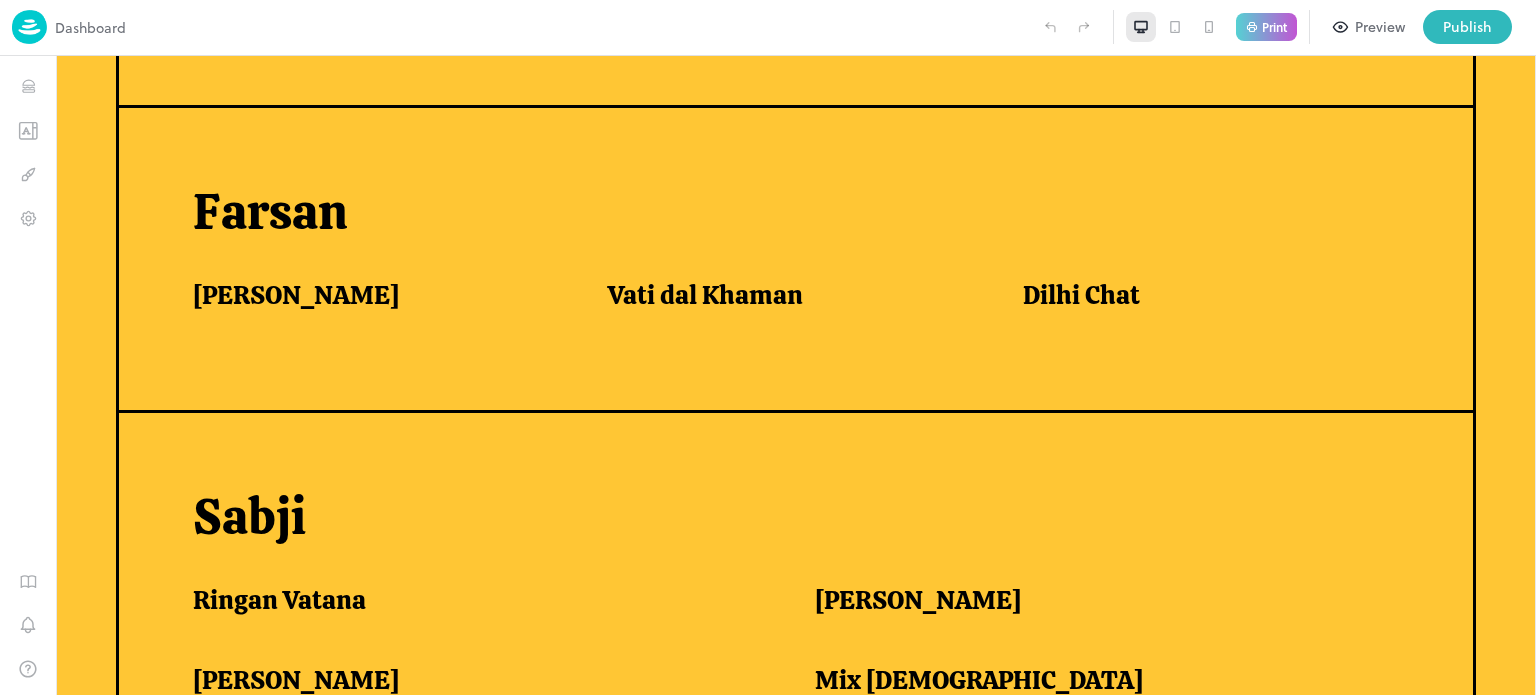 scroll, scrollTop: 1141, scrollLeft: 0, axis: vertical 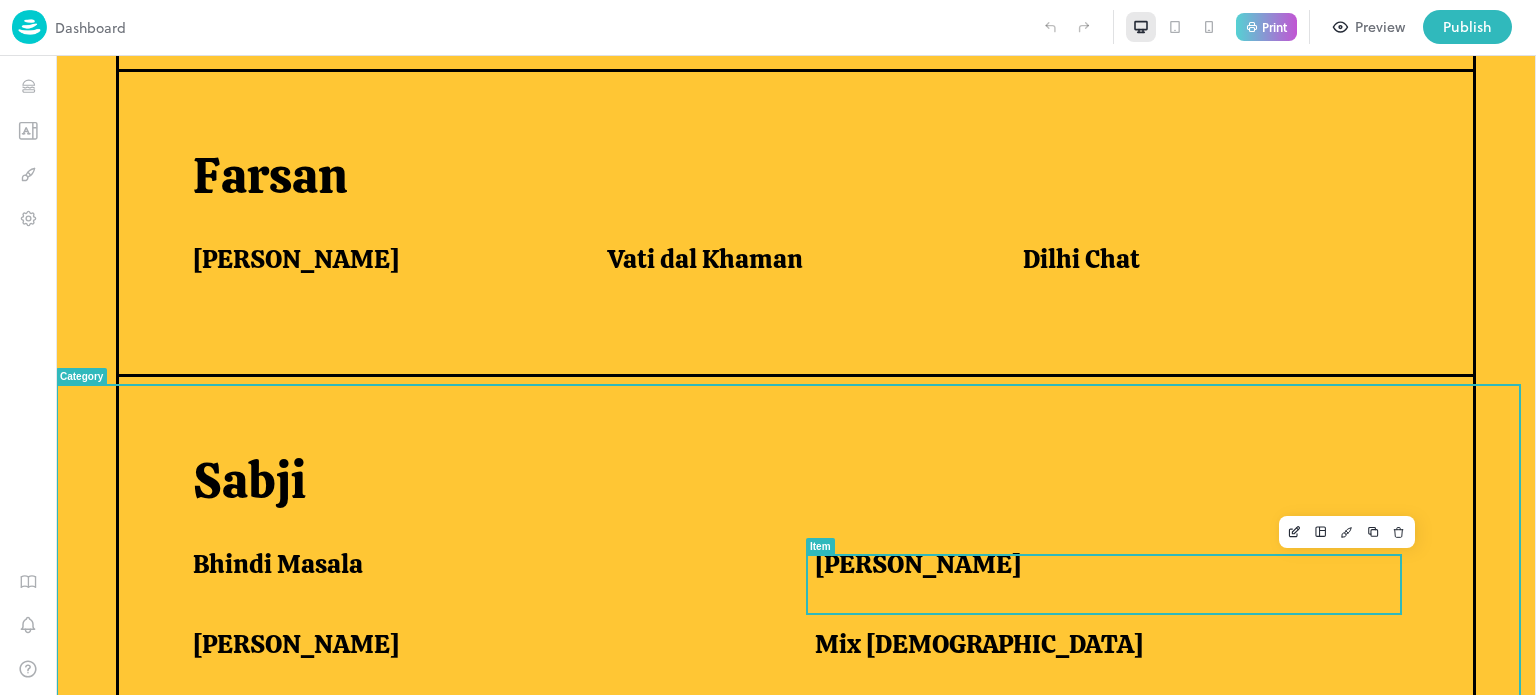 click on "[PERSON_NAME]" at bounding box center [918, 564] 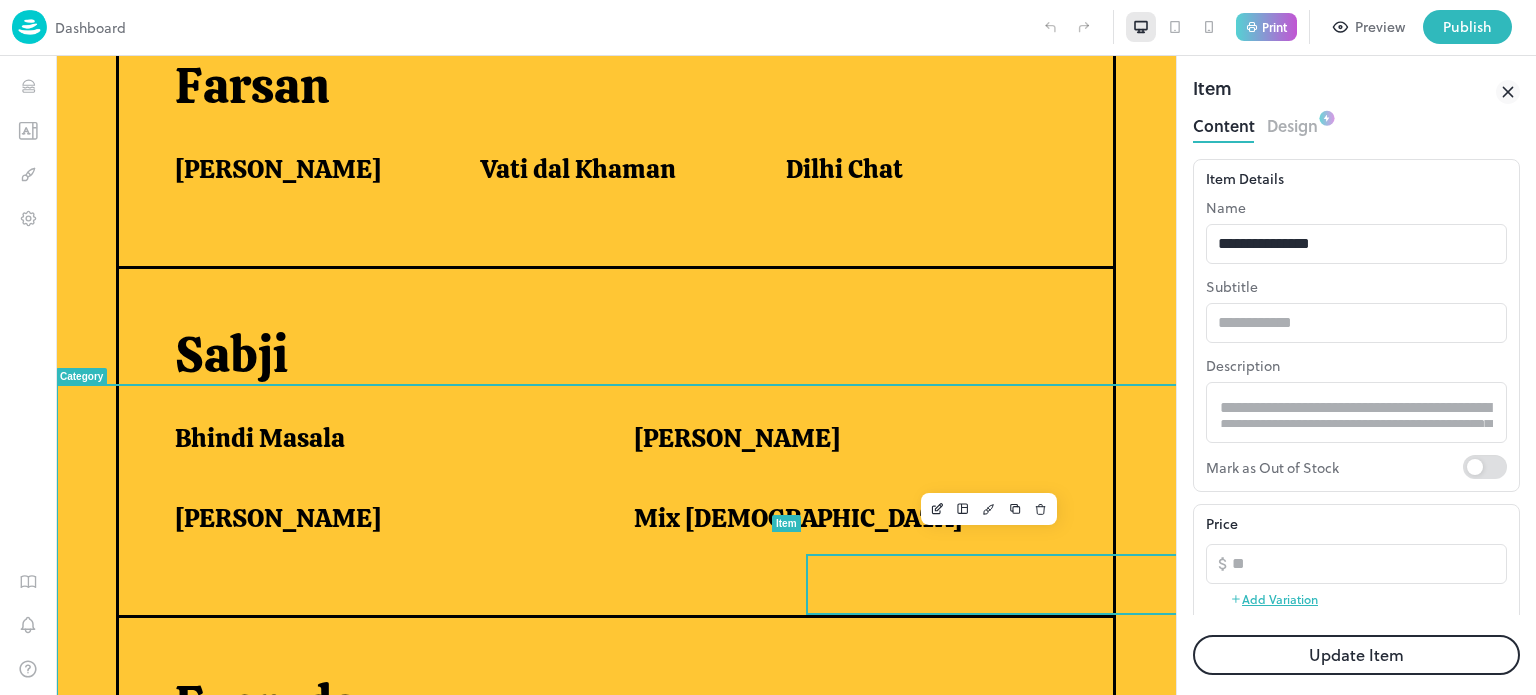 scroll, scrollTop: 1118, scrollLeft: 0, axis: vertical 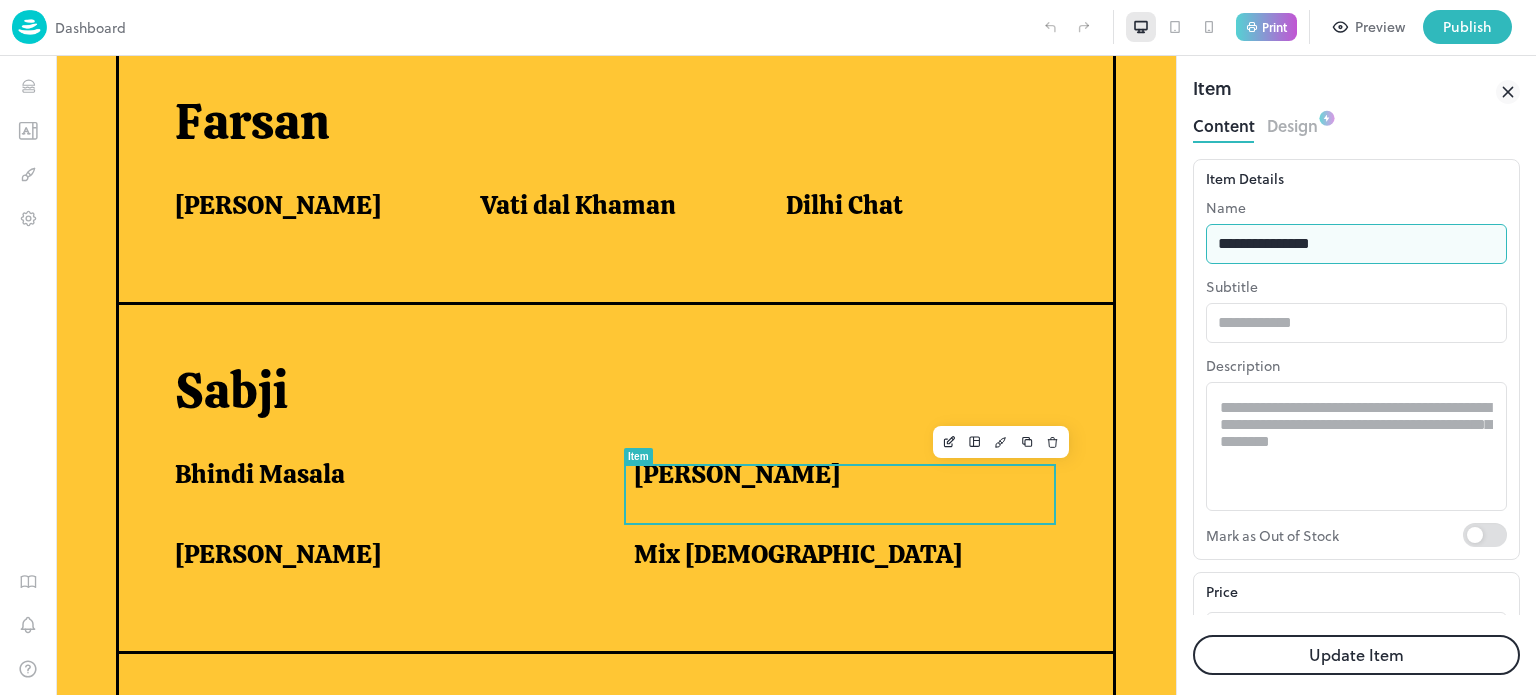 click on "**********" at bounding box center [1356, 244] 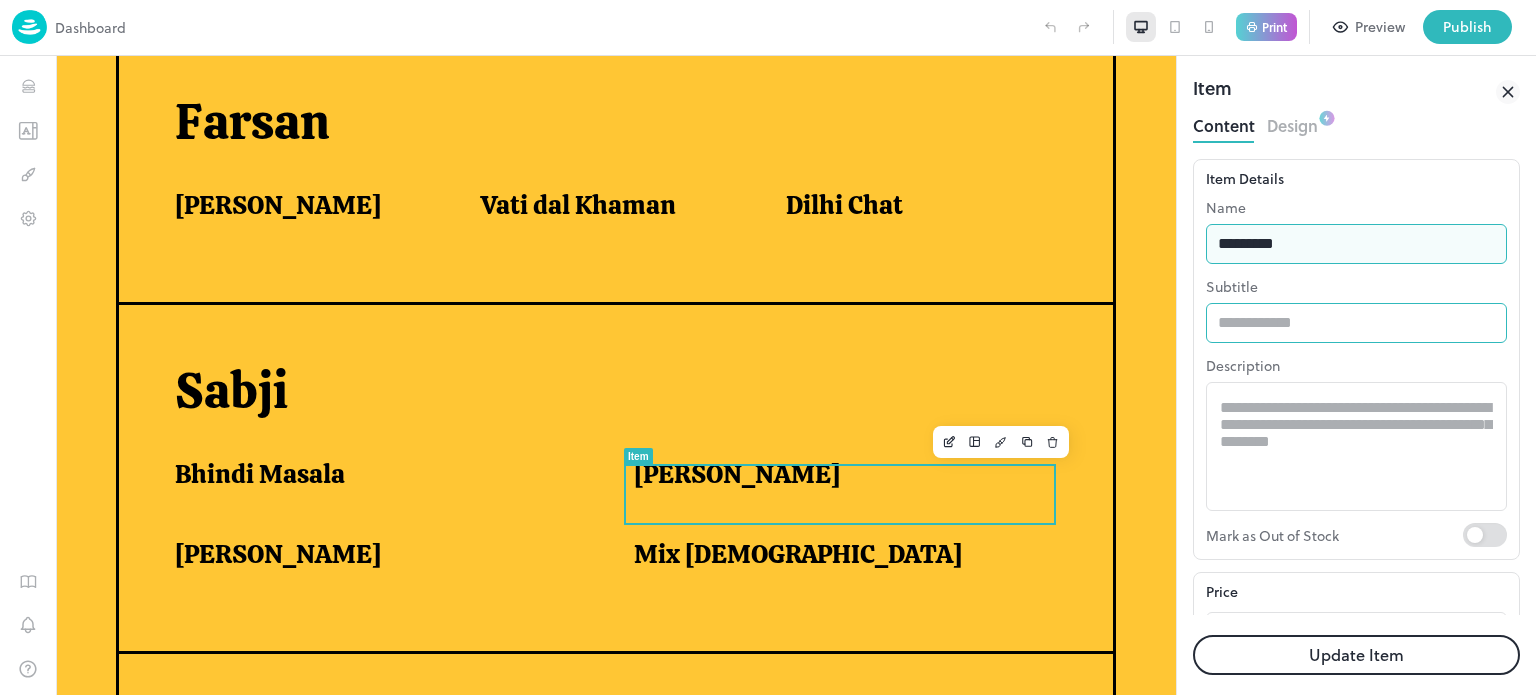 type on "**********" 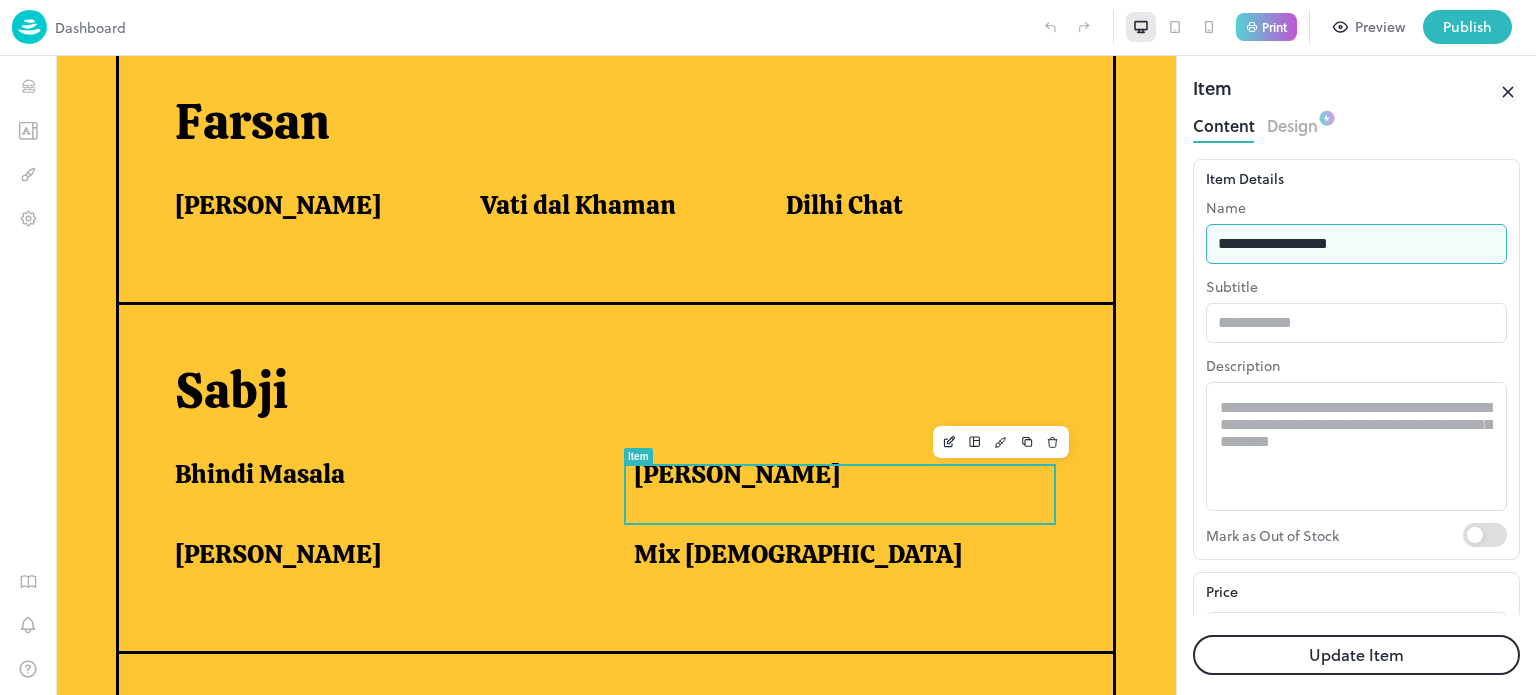 click on "Update Item" at bounding box center (1356, 655) 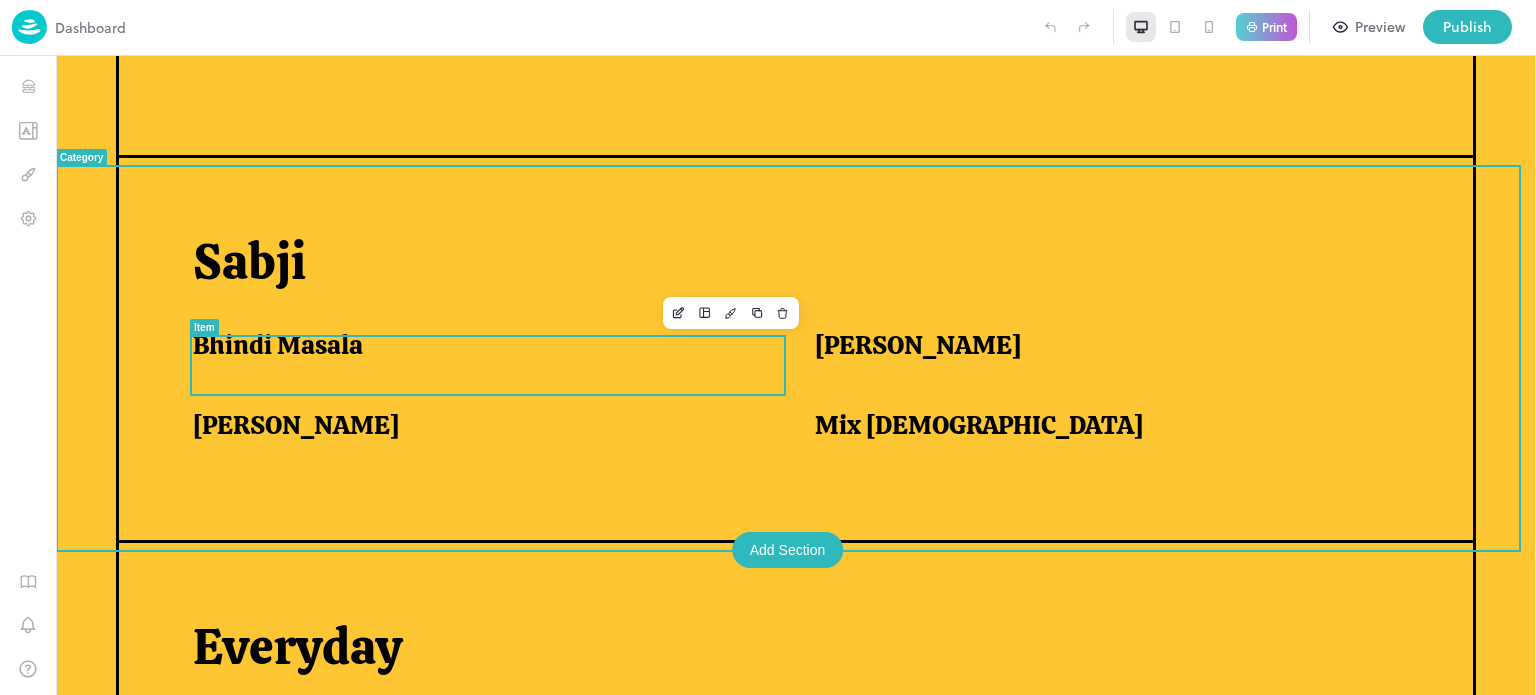scroll, scrollTop: 1359, scrollLeft: 0, axis: vertical 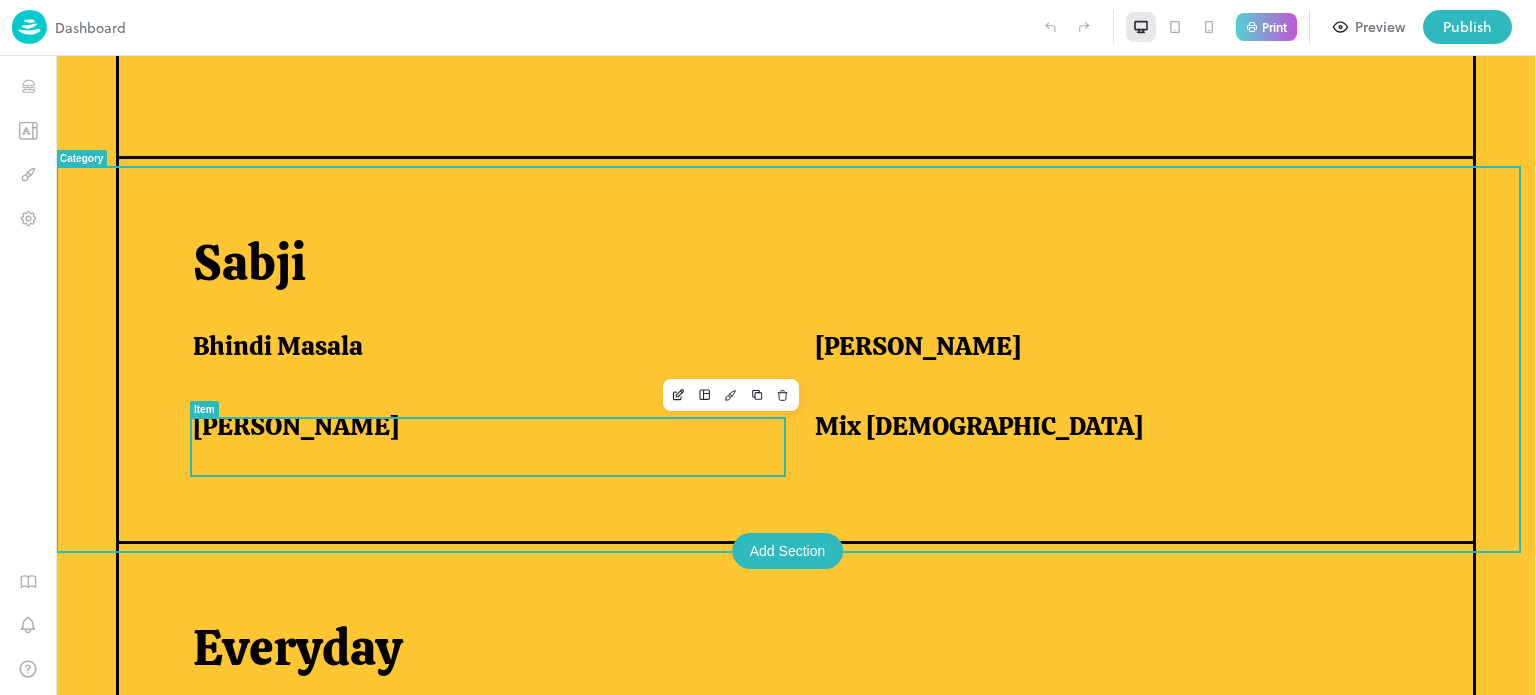 click on "[PERSON_NAME]" at bounding box center [296, 426] 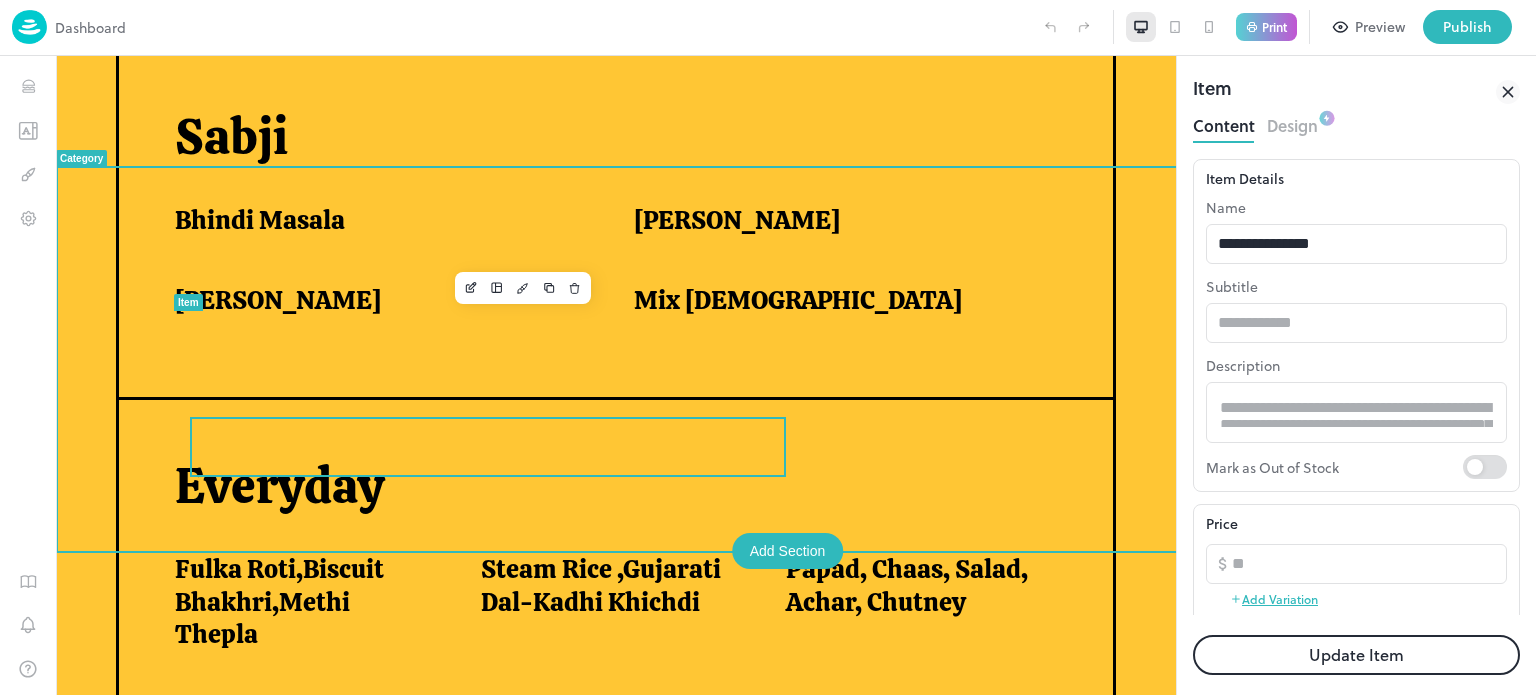 scroll, scrollTop: 1269, scrollLeft: 0, axis: vertical 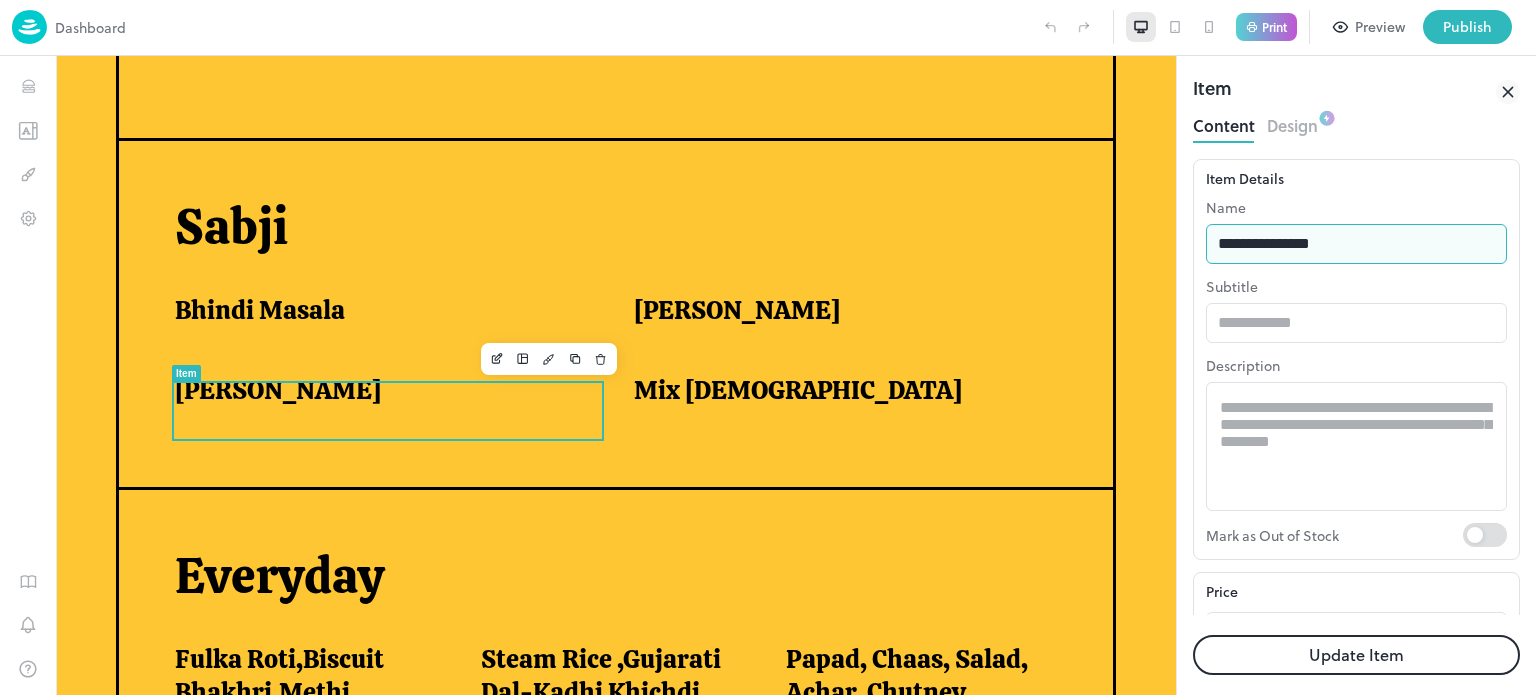 click on "**********" at bounding box center (1356, 244) 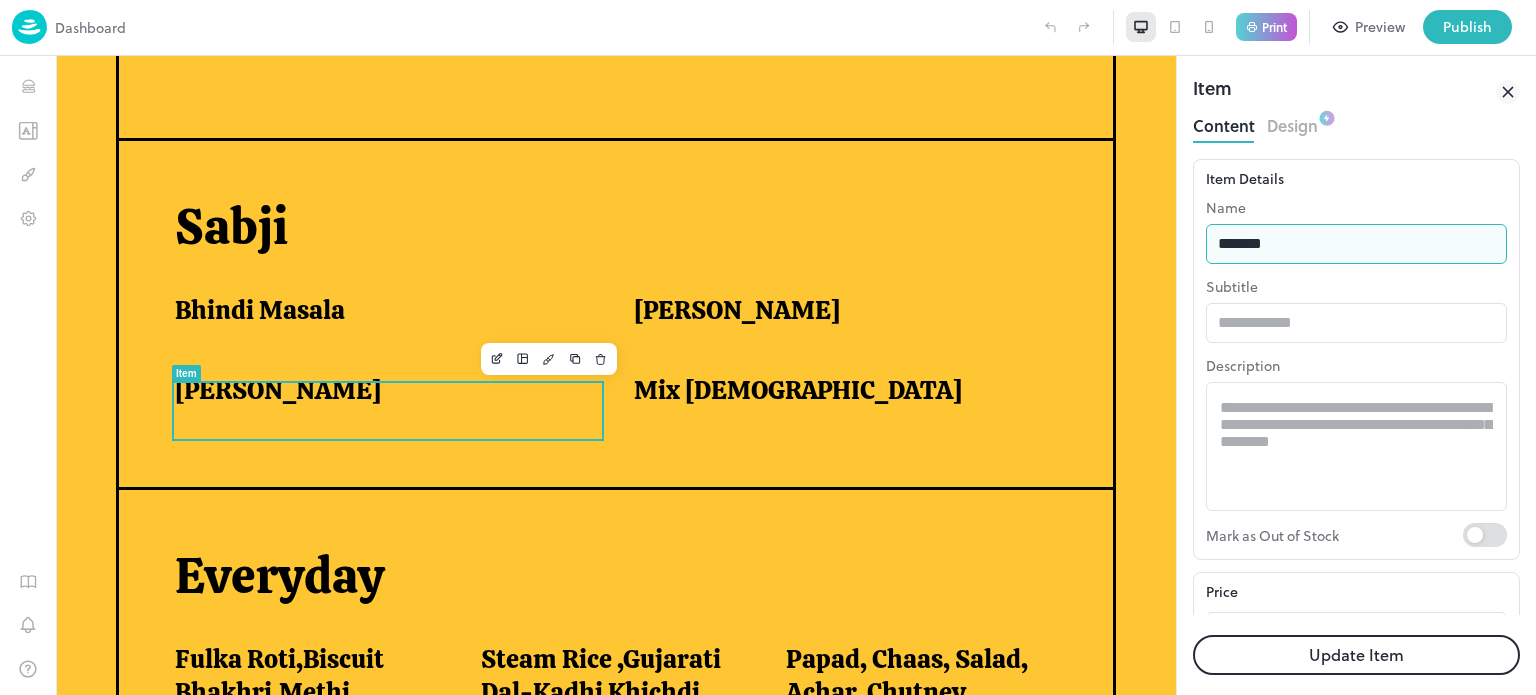 type on "**********" 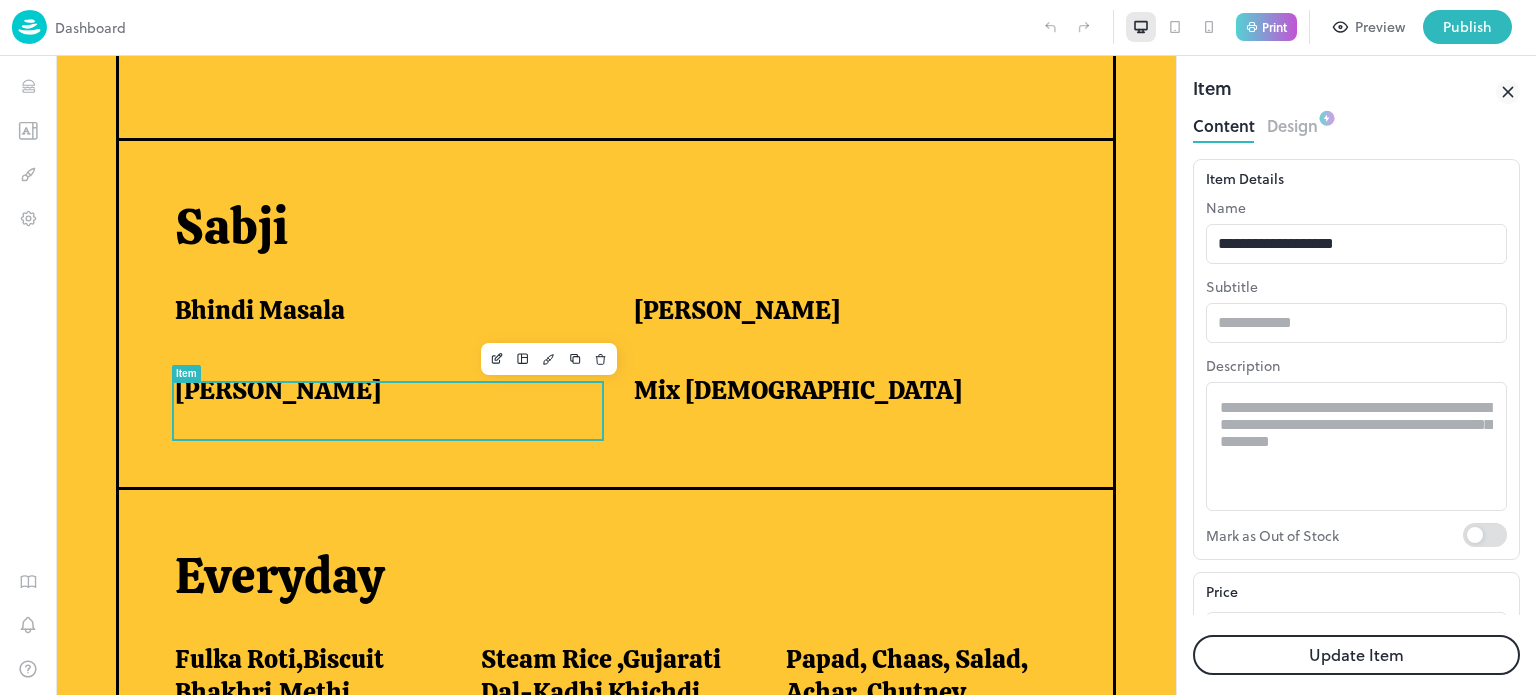 click on "Update Item" at bounding box center [1356, 655] 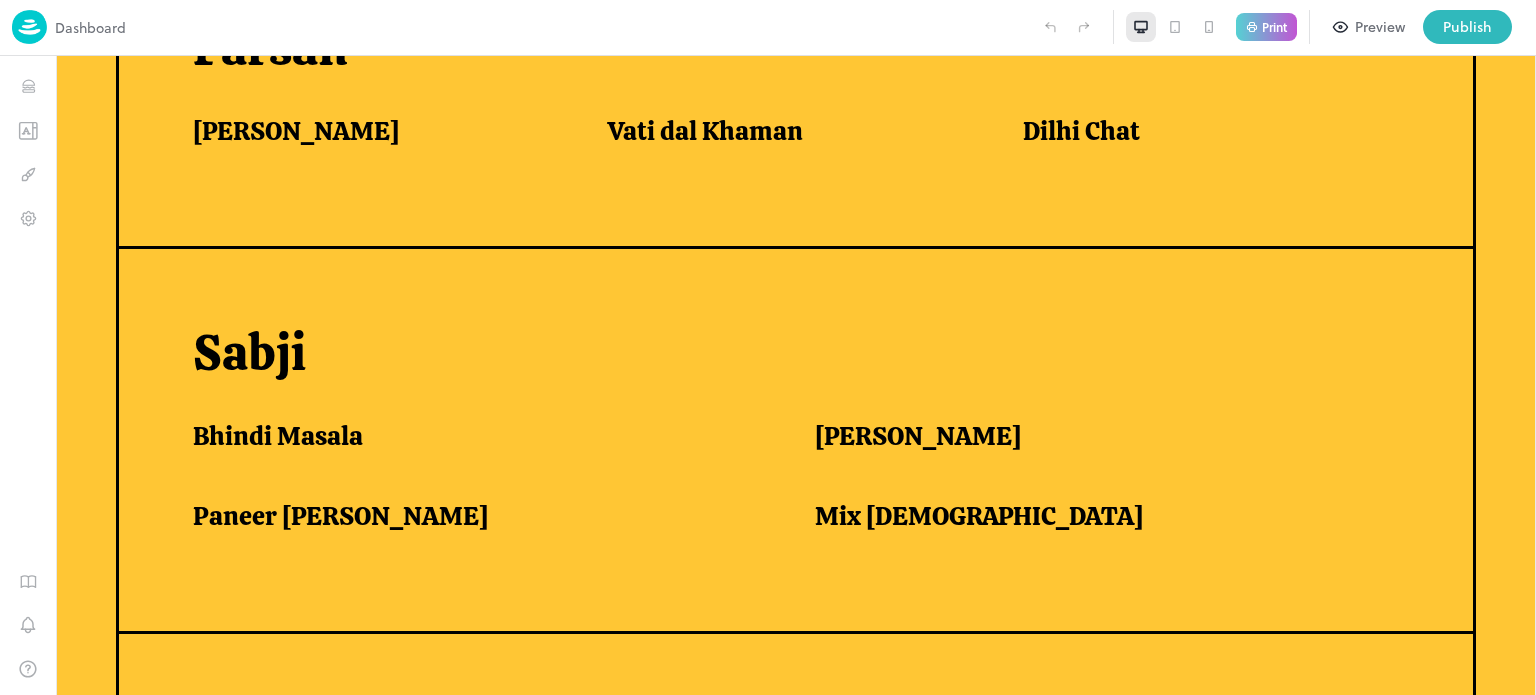 scroll, scrollTop: 1359, scrollLeft: 0, axis: vertical 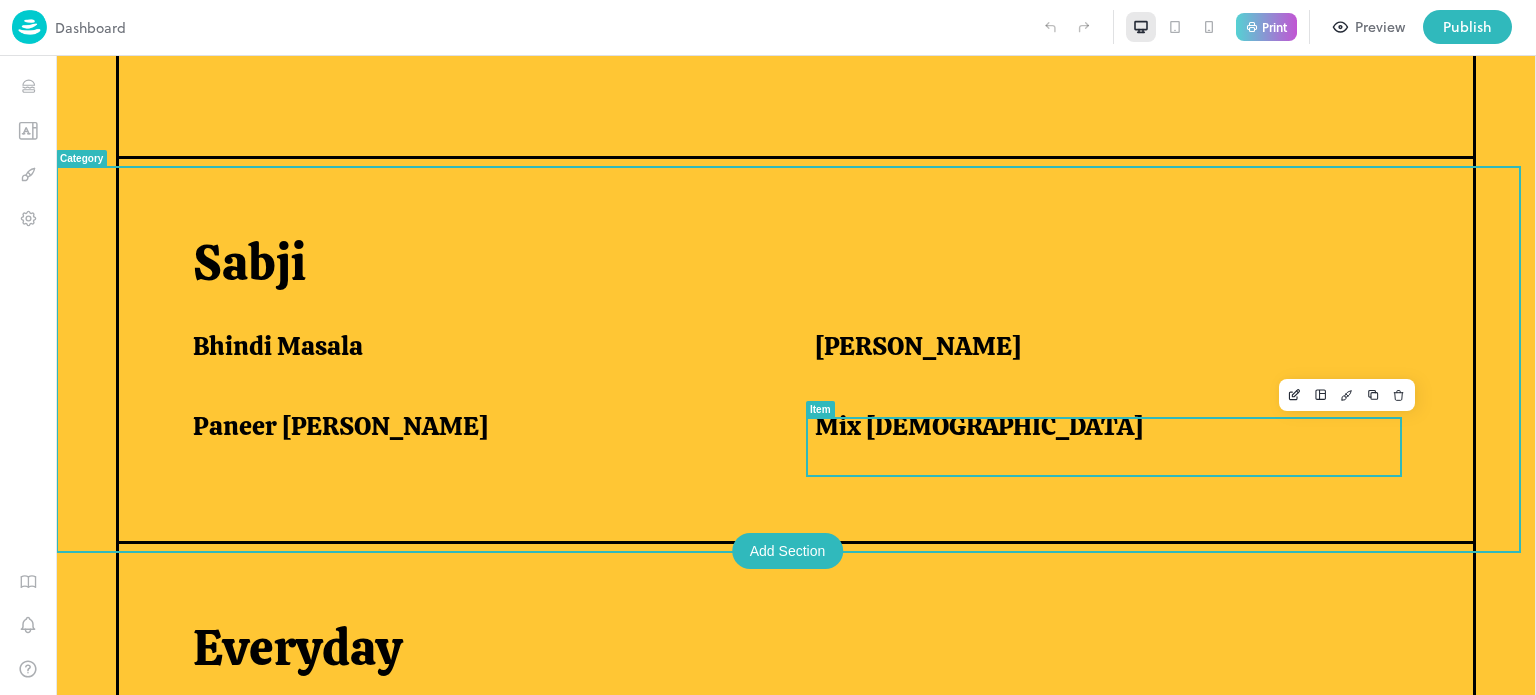 click on "Mix [DEMOGRAPHIC_DATA]" at bounding box center (1101, 426) 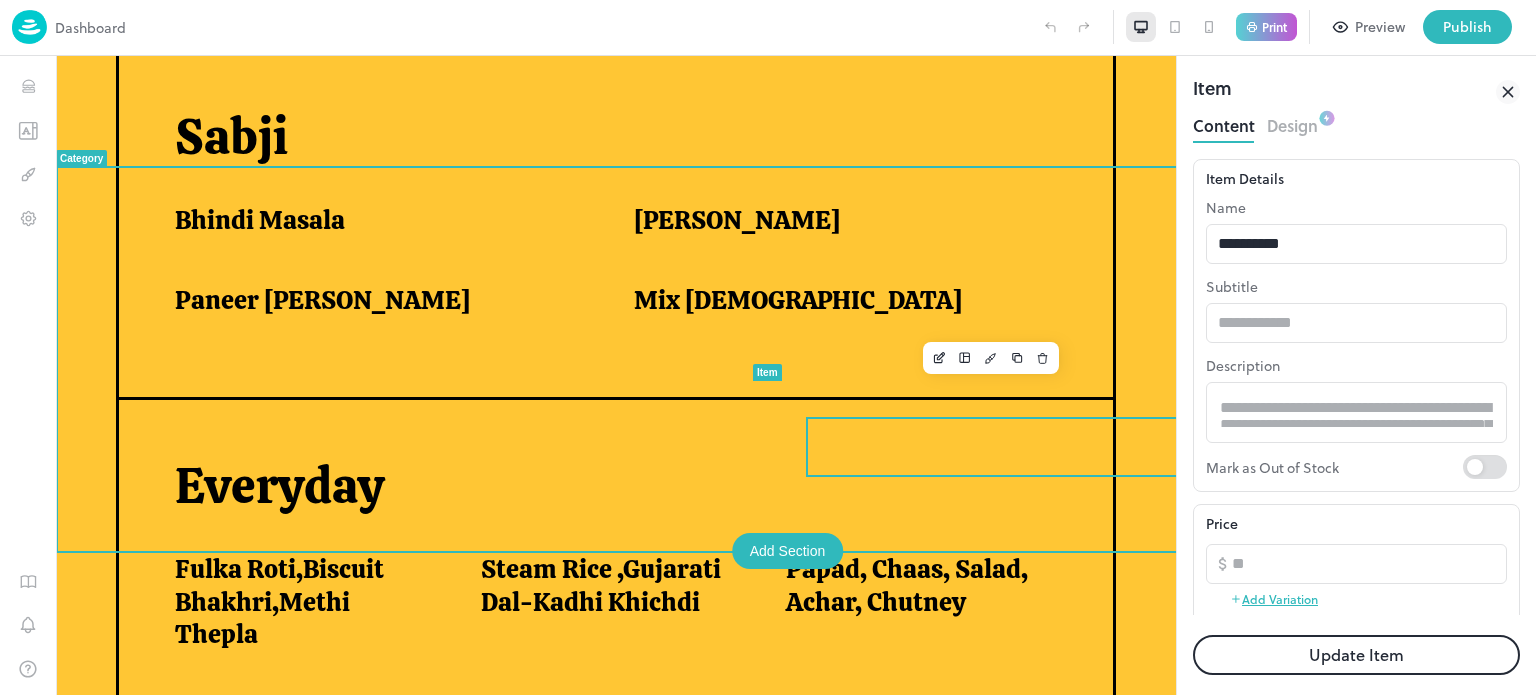 scroll, scrollTop: 1269, scrollLeft: 0, axis: vertical 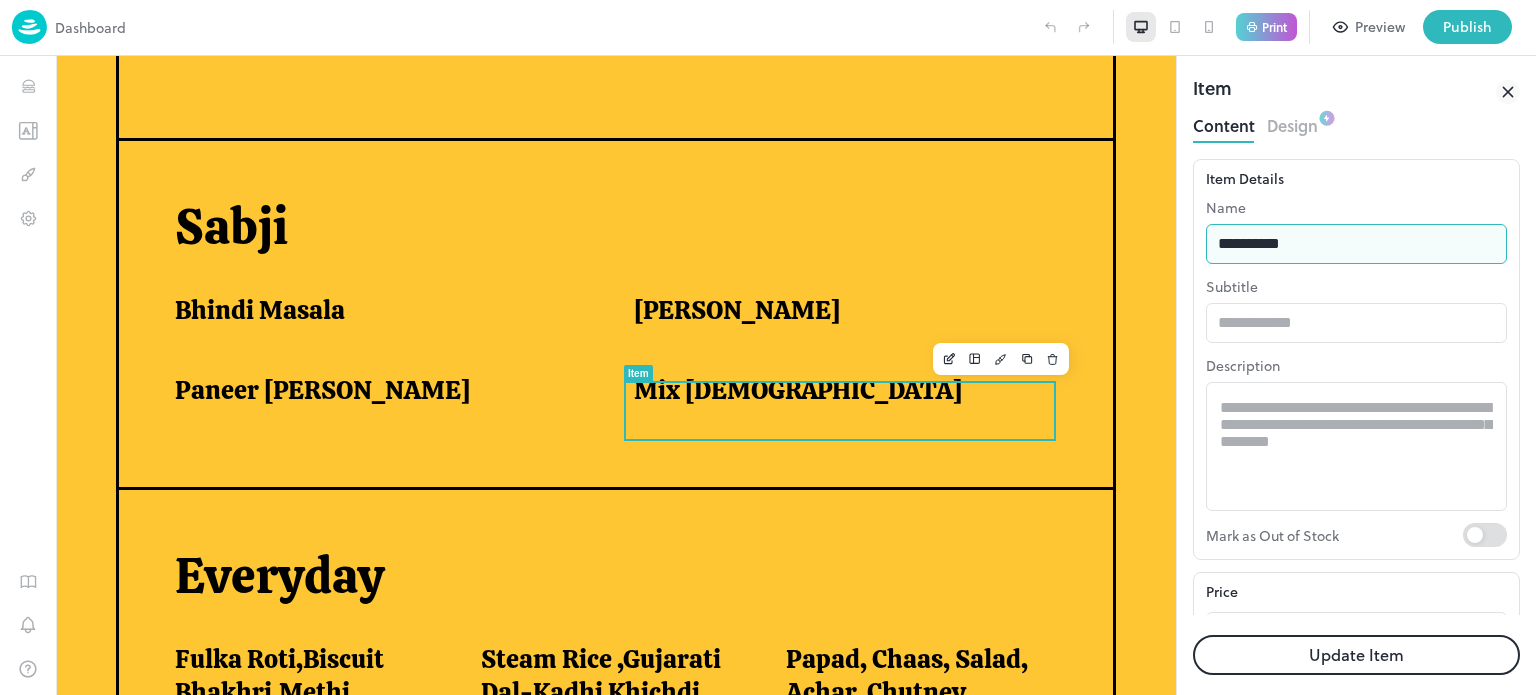 click on "**********" at bounding box center [1356, 244] 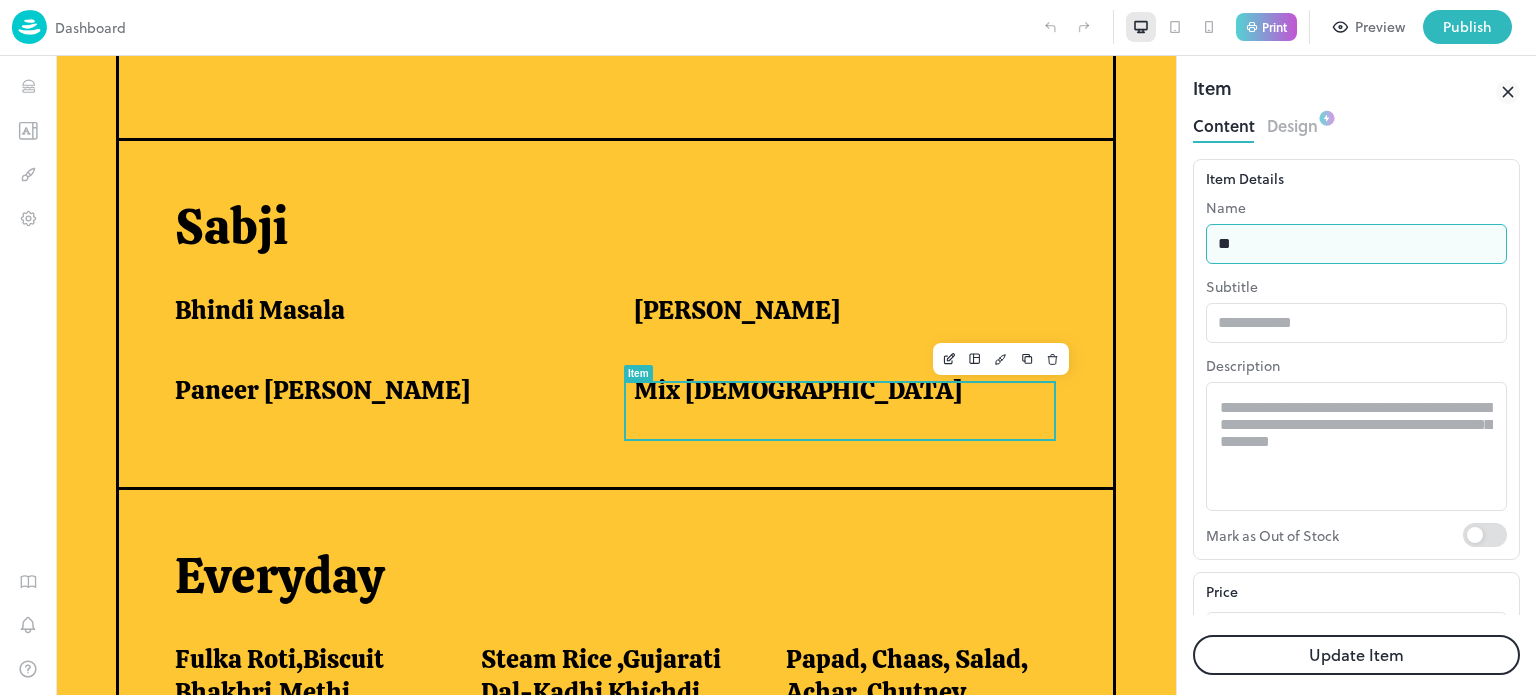 type on "*" 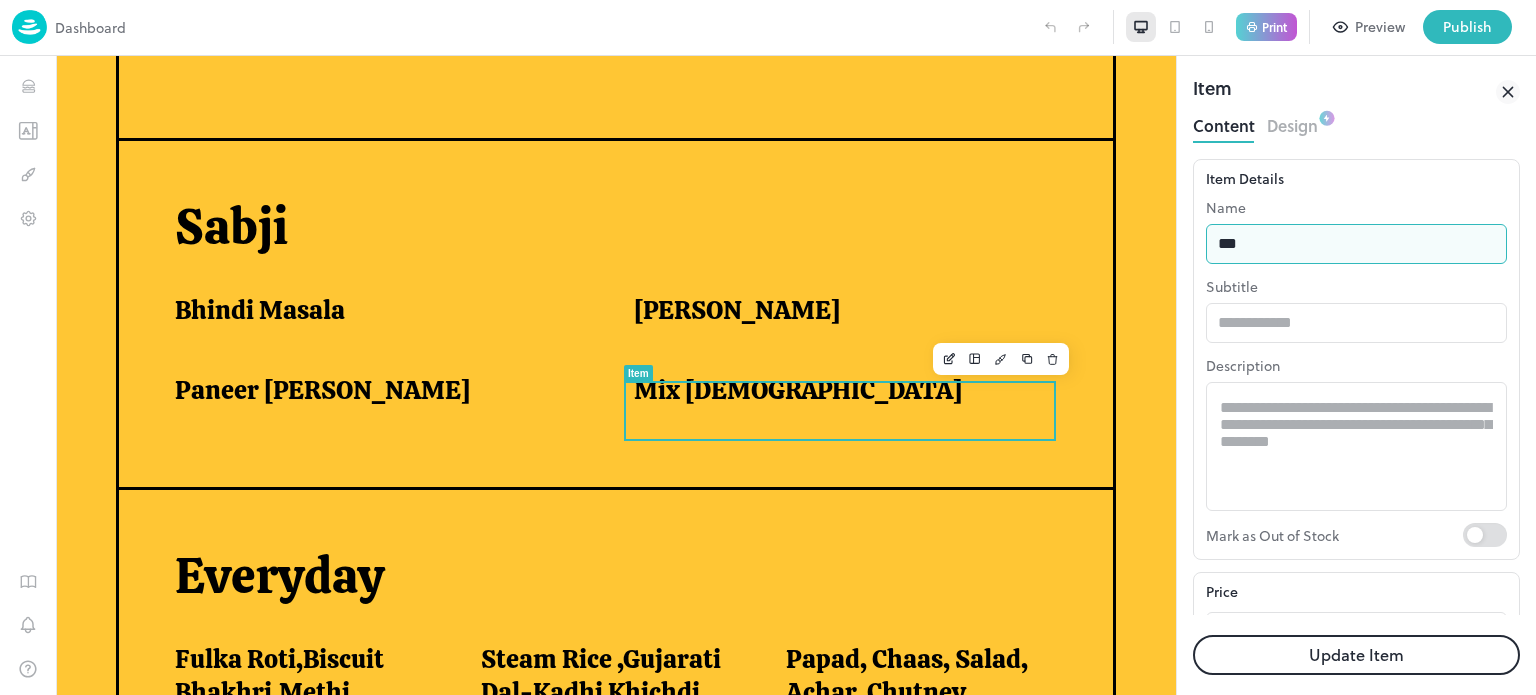 type on "**********" 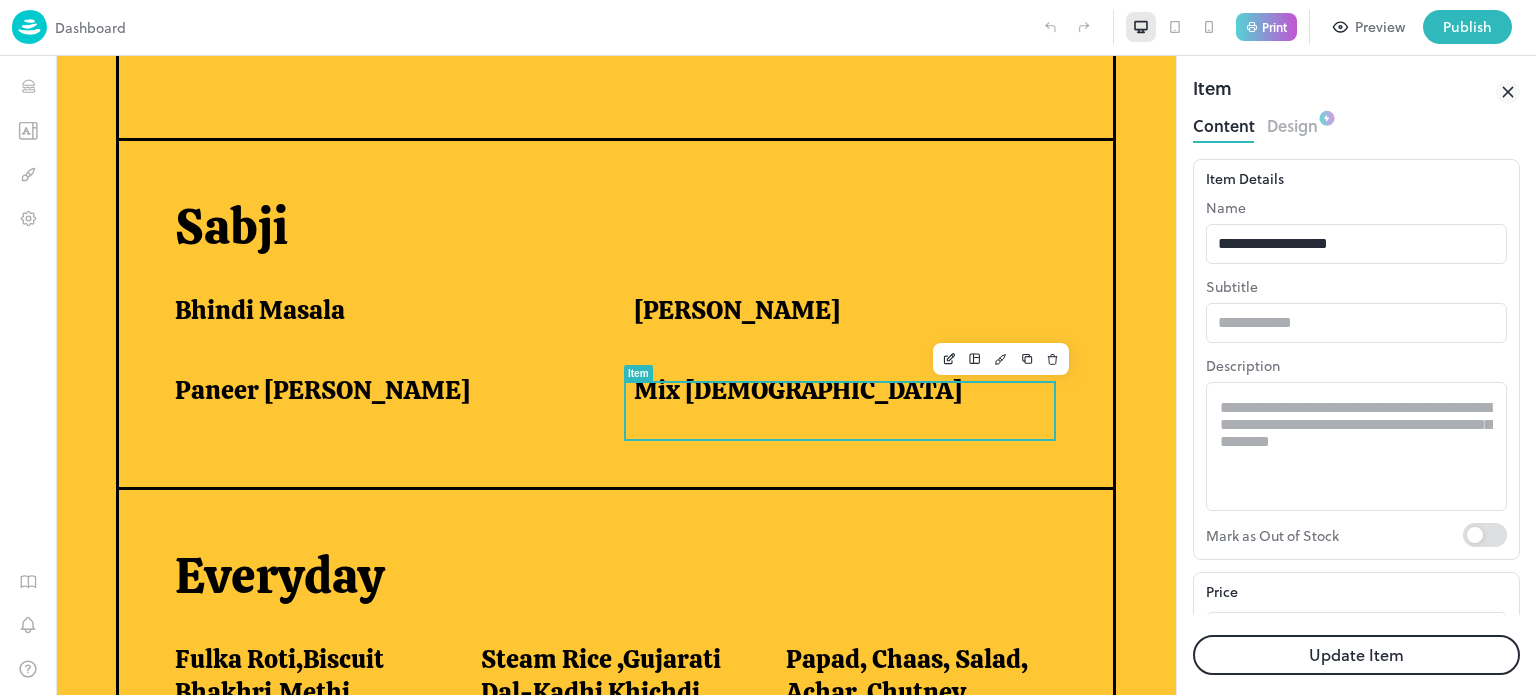 click on "Update Item" at bounding box center [1356, 655] 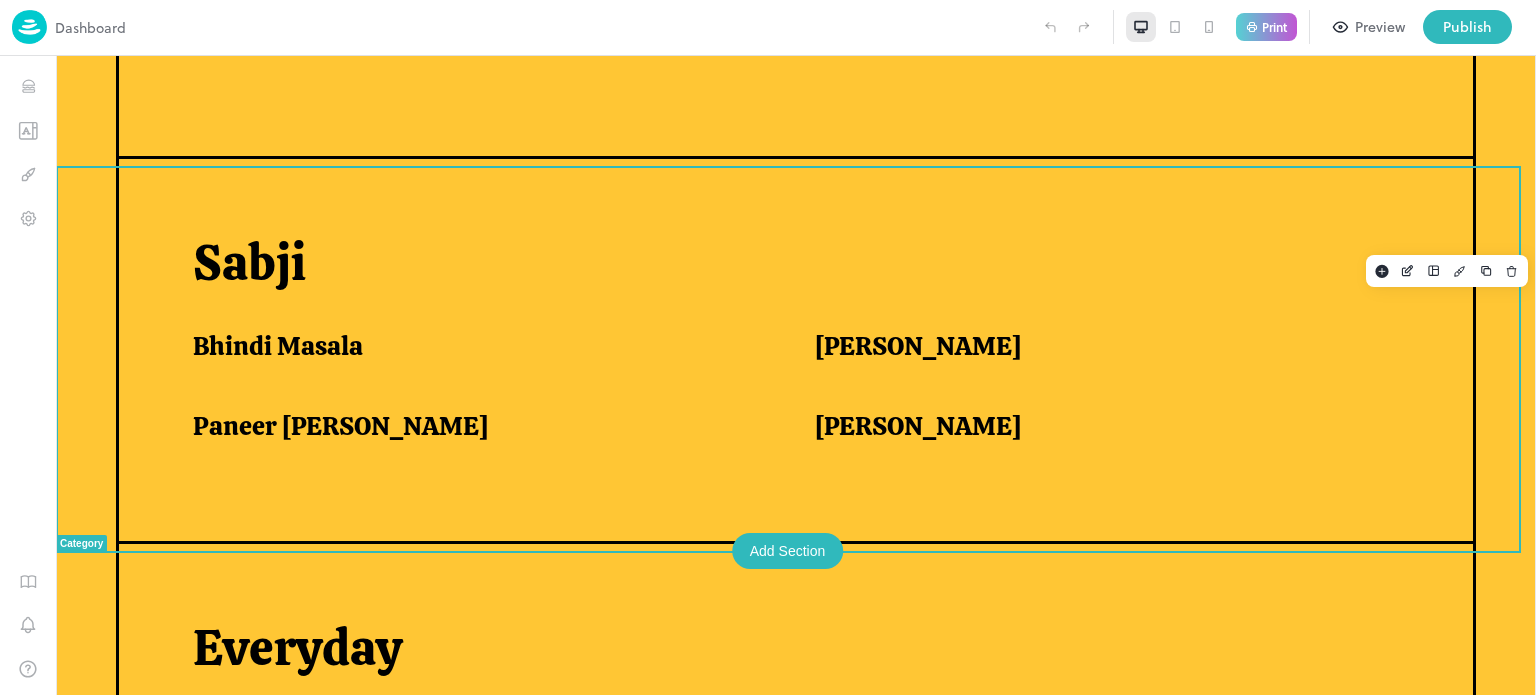 scroll, scrollTop: 1629, scrollLeft: 0, axis: vertical 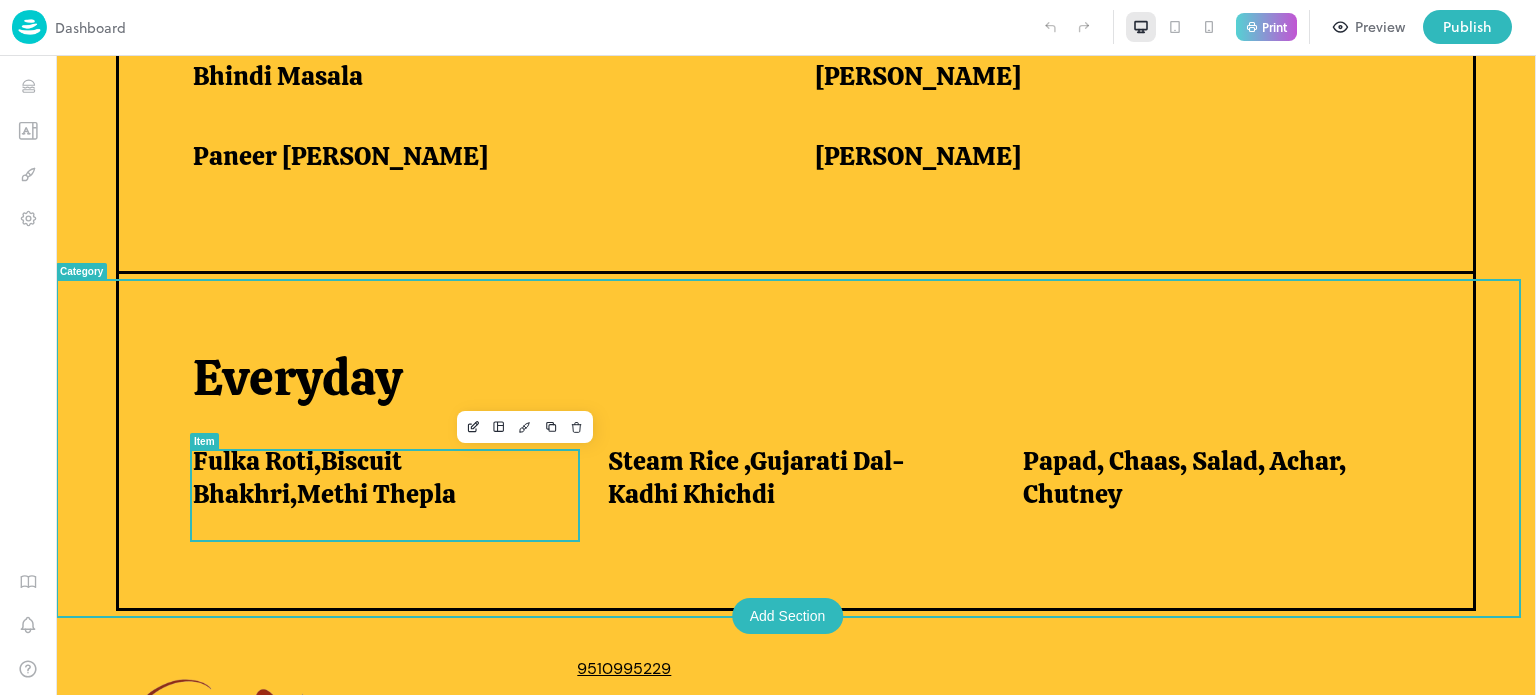 click on "Fulka Roti,Biscuit Bhakhri,Methi Thepla" at bounding box center [376, 477] 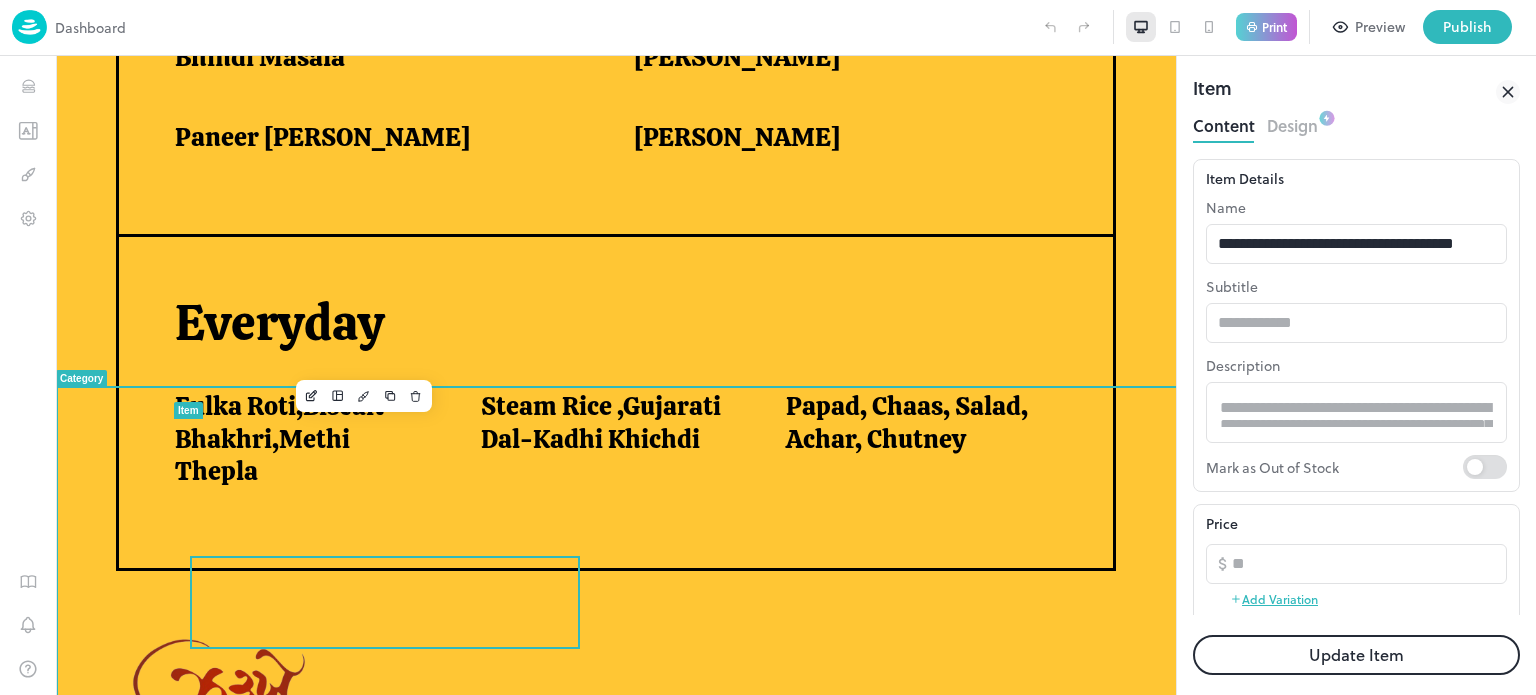 scroll, scrollTop: 0, scrollLeft: 0, axis: both 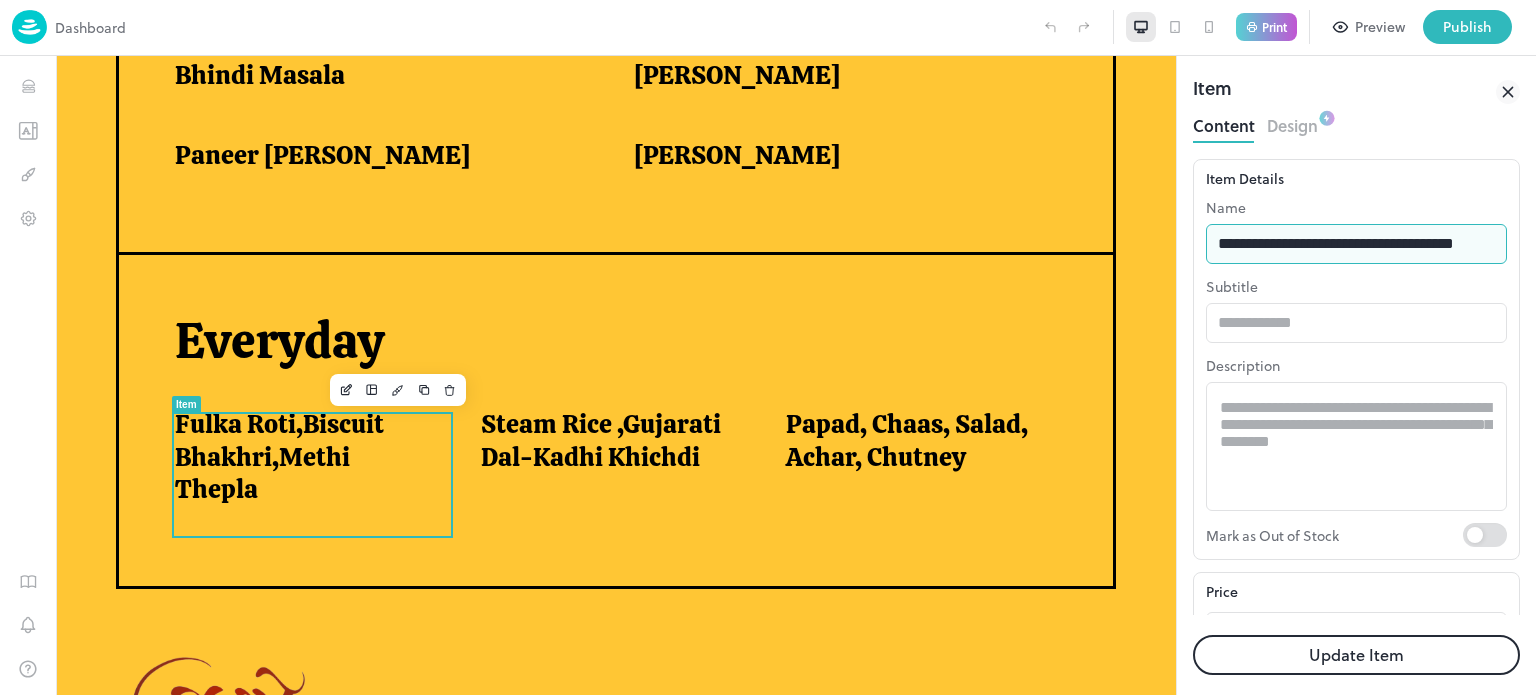 click on "**********" at bounding box center (1356, 244) 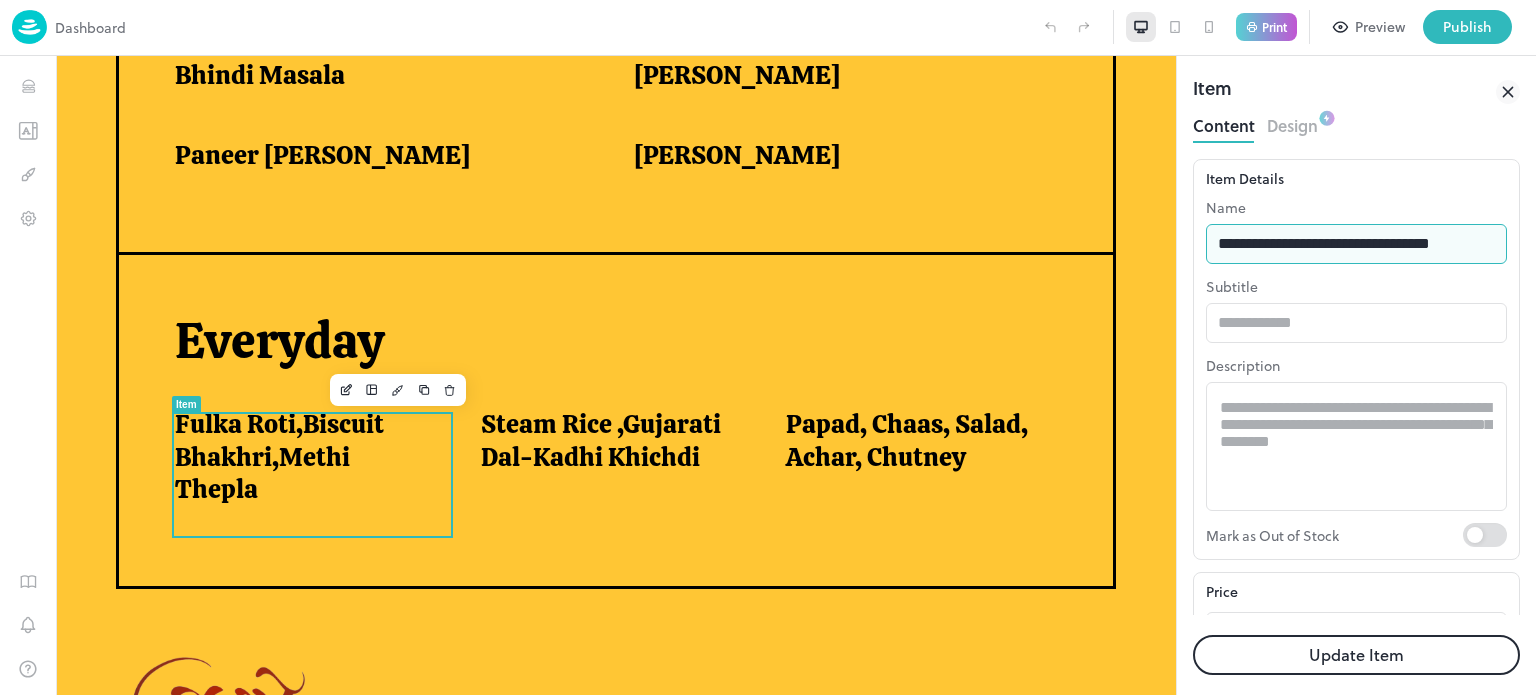click on "**********" at bounding box center [1356, 244] 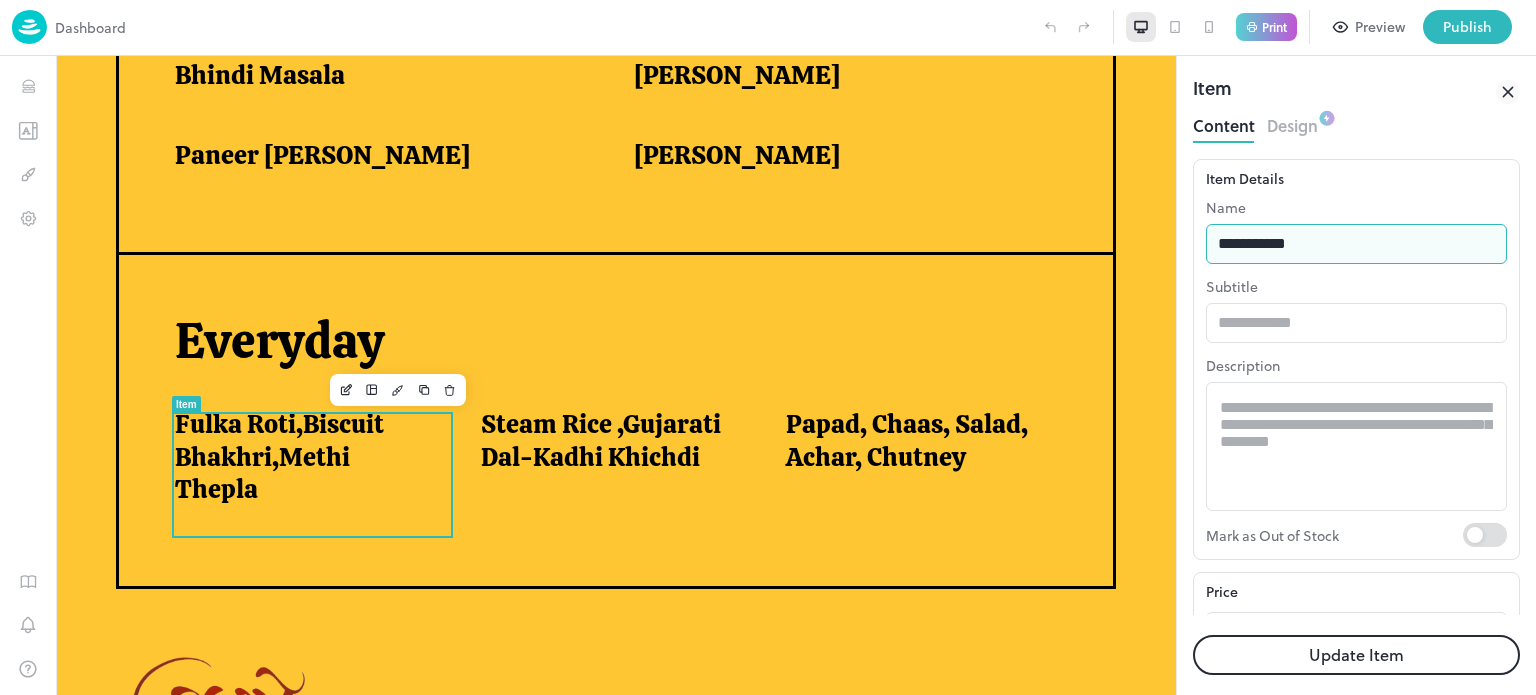 type on "**********" 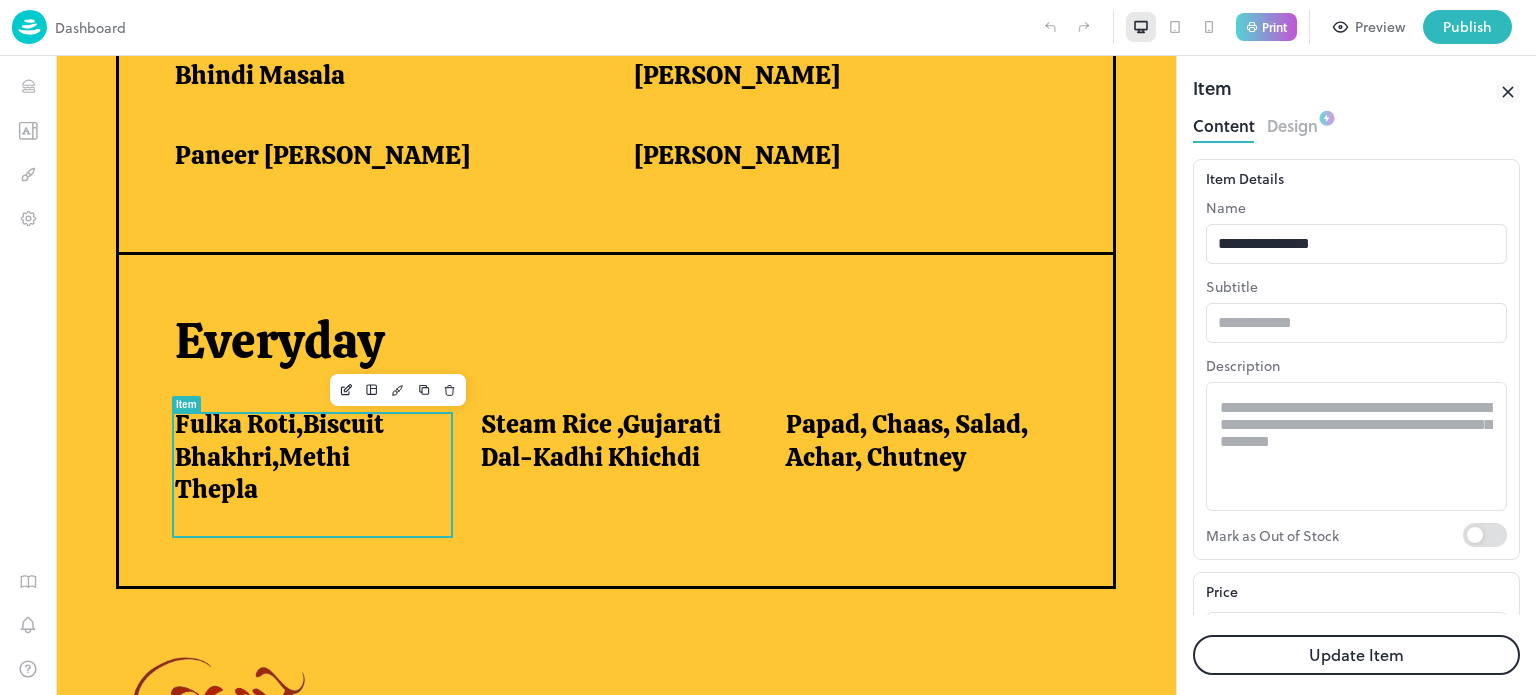 click on "Update Item" at bounding box center (1356, 655) 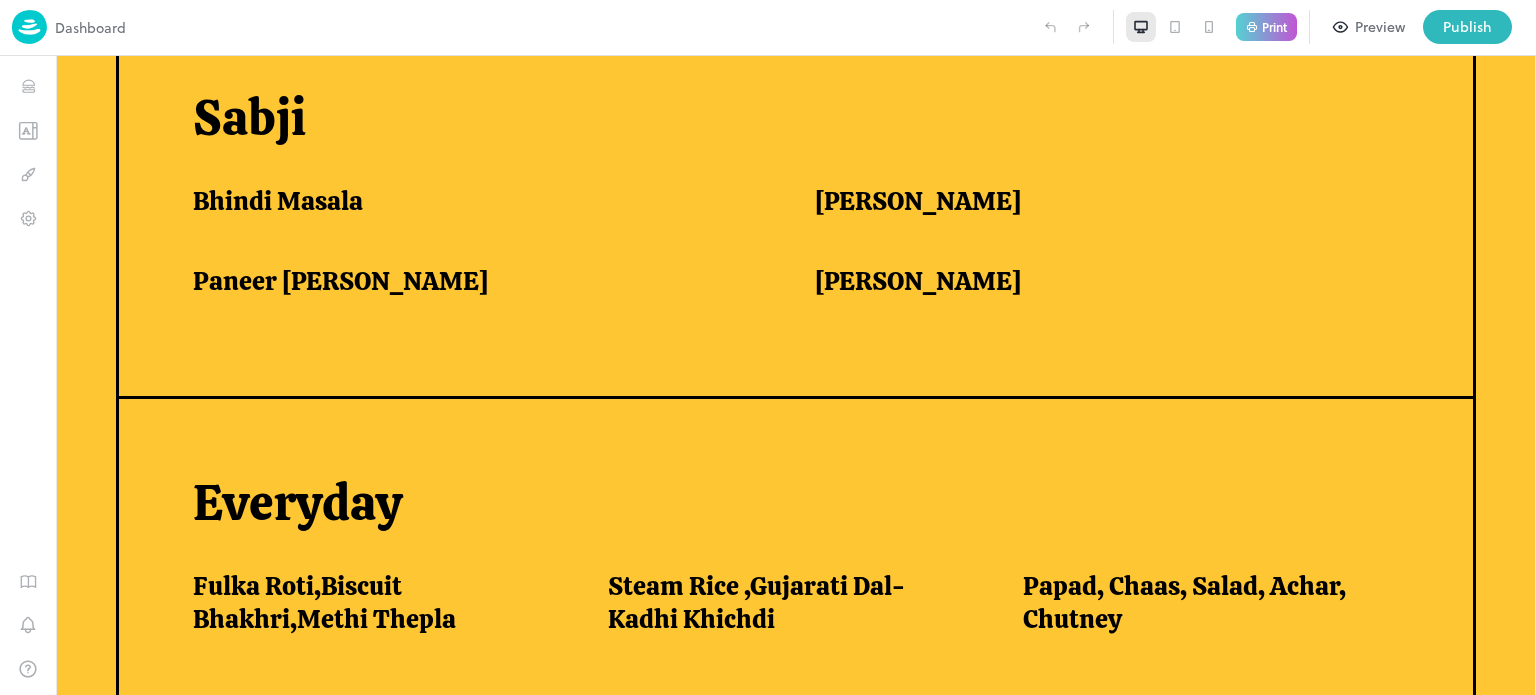 scroll, scrollTop: 1629, scrollLeft: 0, axis: vertical 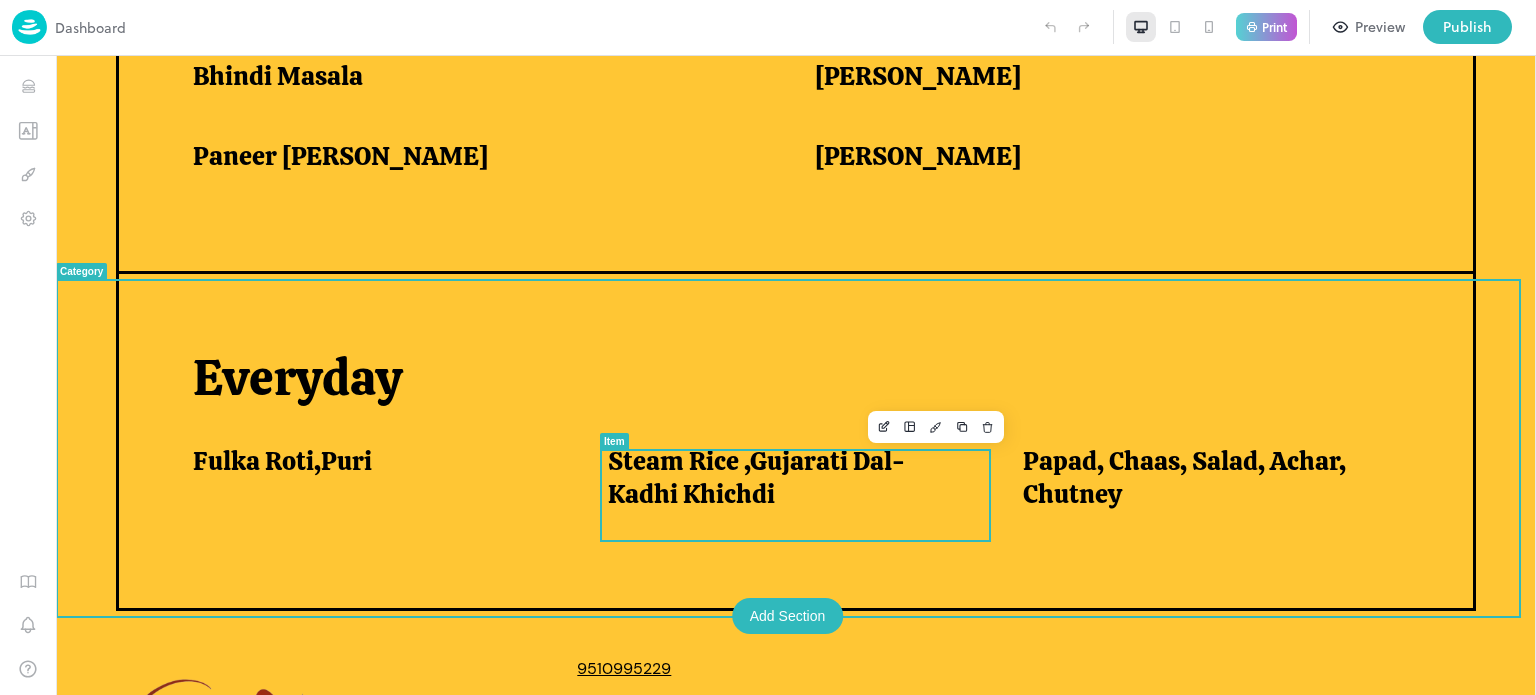 click on "Steam Rice ,Gujarati Dal-Kadhi Khichdi" at bounding box center [791, 477] 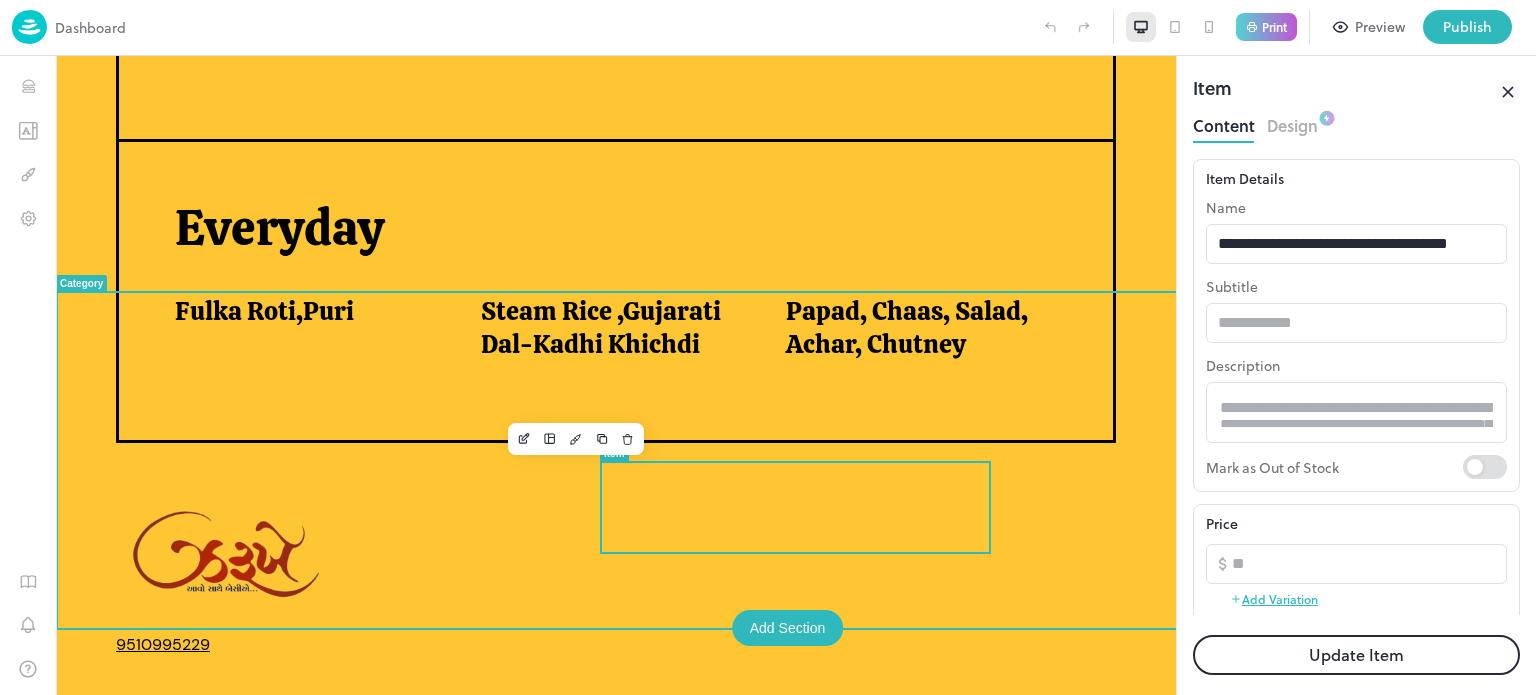 scroll, scrollTop: 1616, scrollLeft: 0, axis: vertical 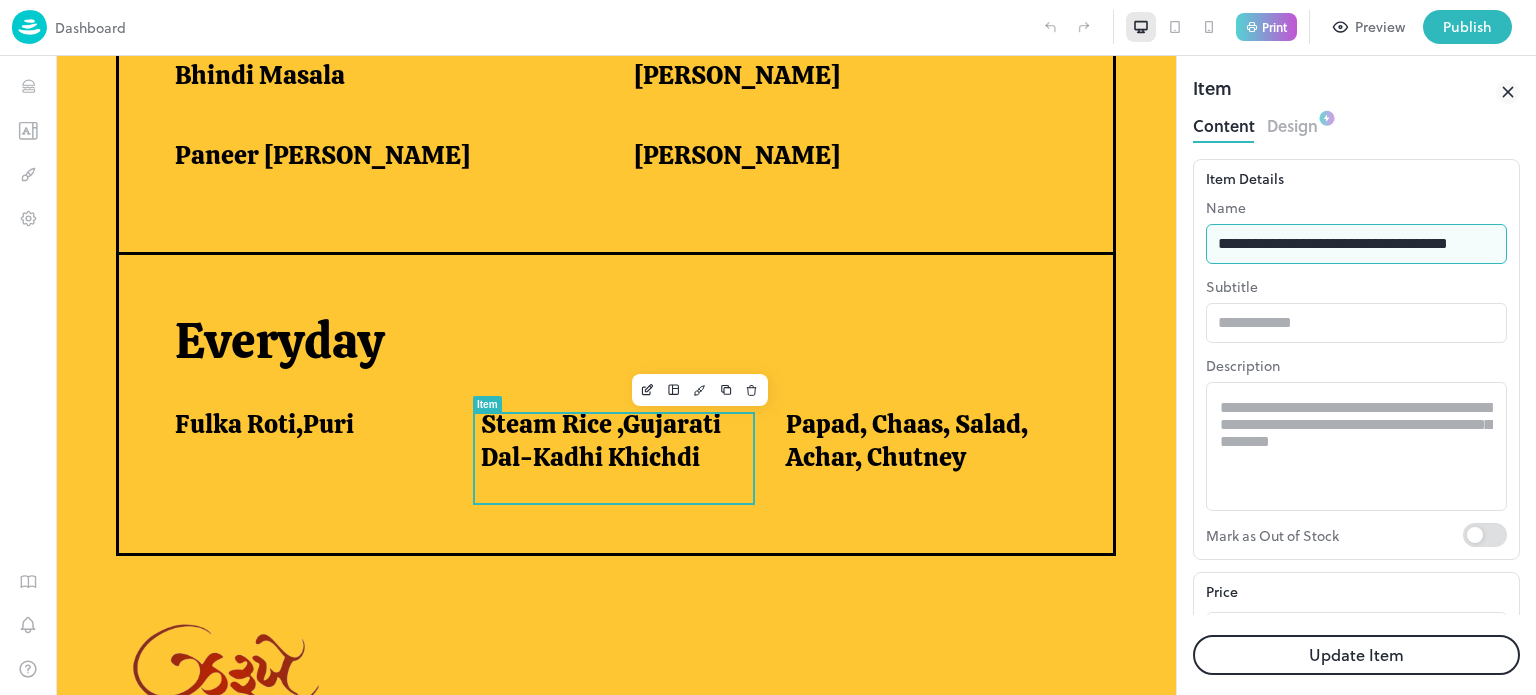 click on "**********" at bounding box center (1356, 244) 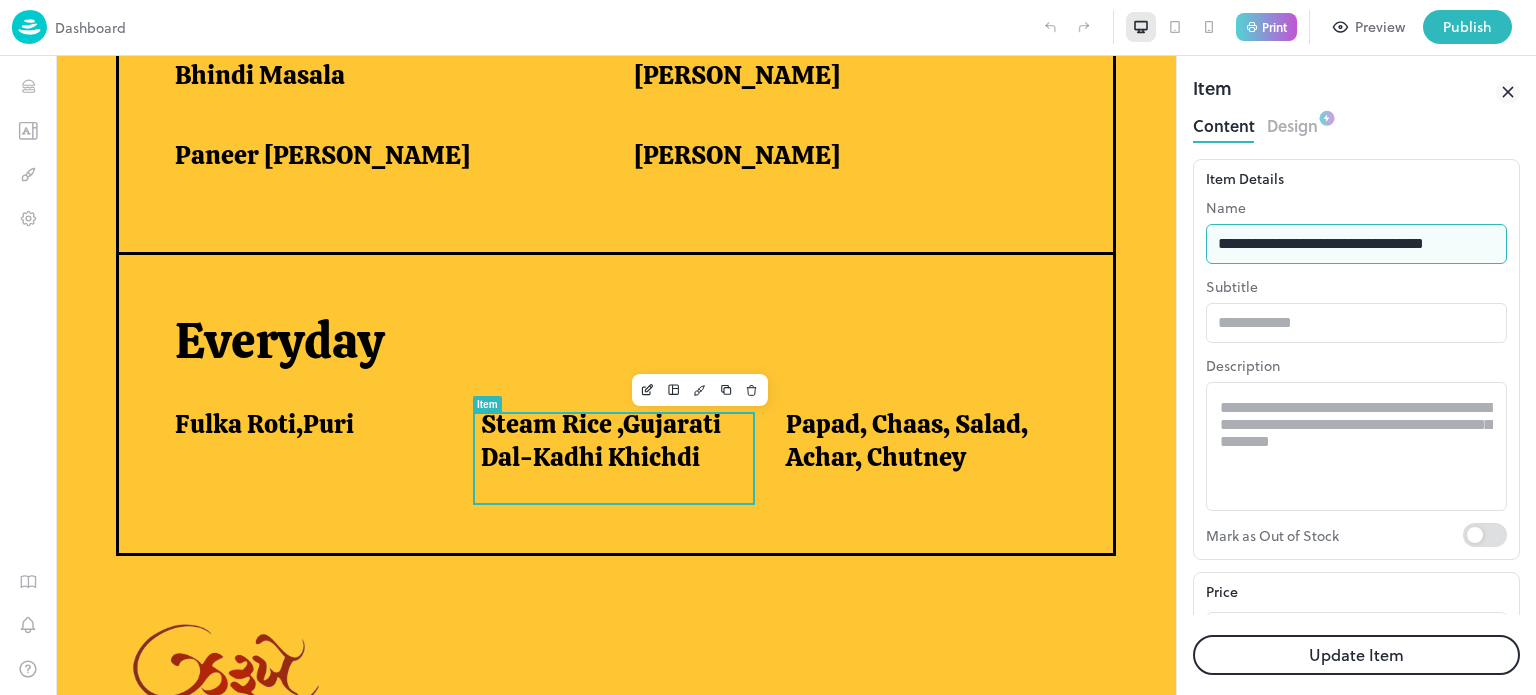 scroll, scrollTop: 0, scrollLeft: 0, axis: both 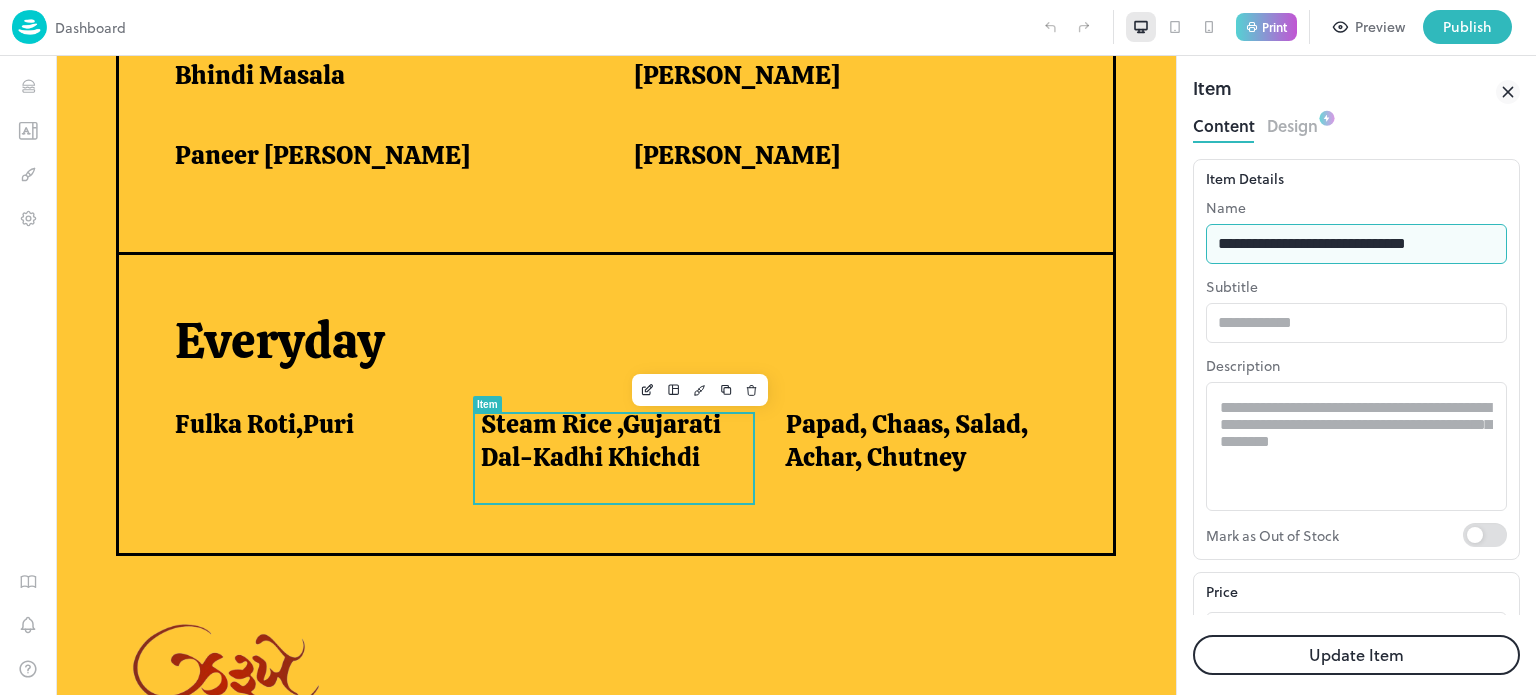 click on "**********" at bounding box center [1349, 244] 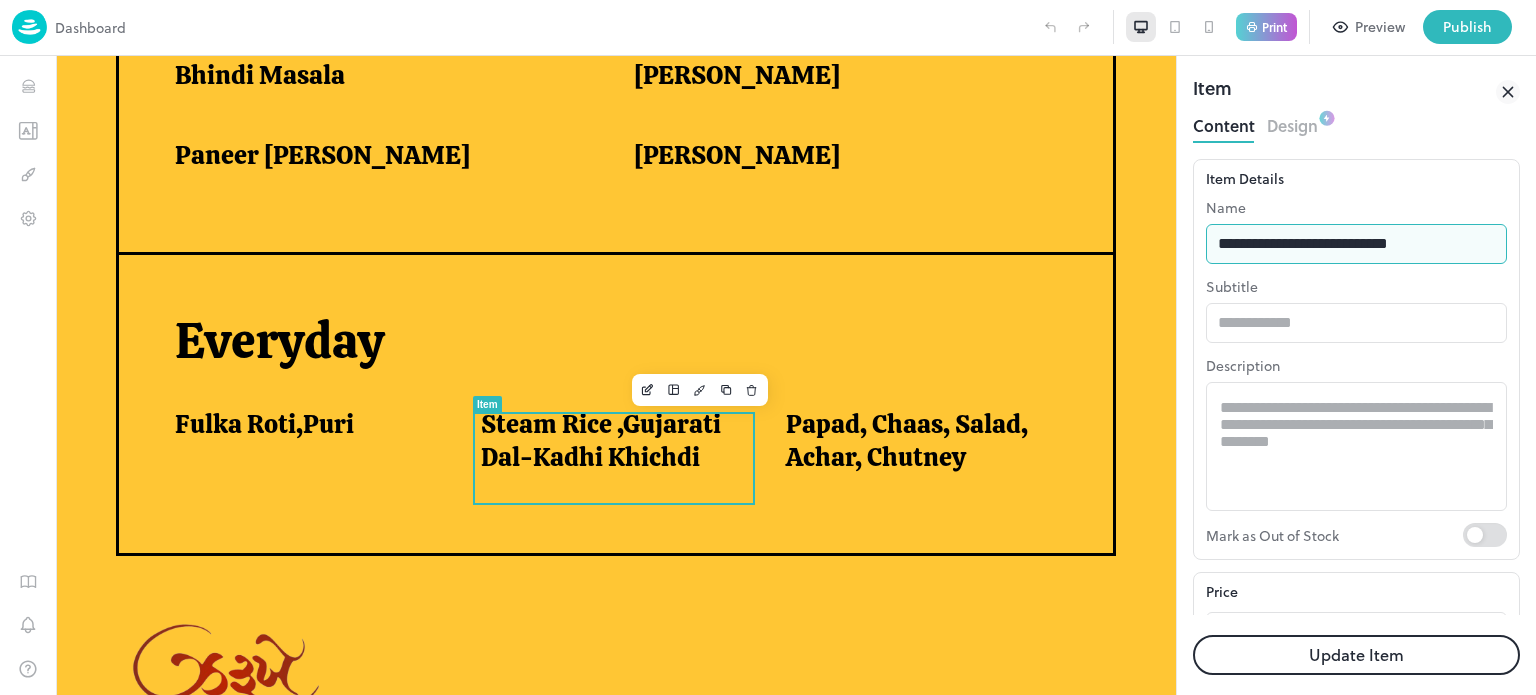 type on "**********" 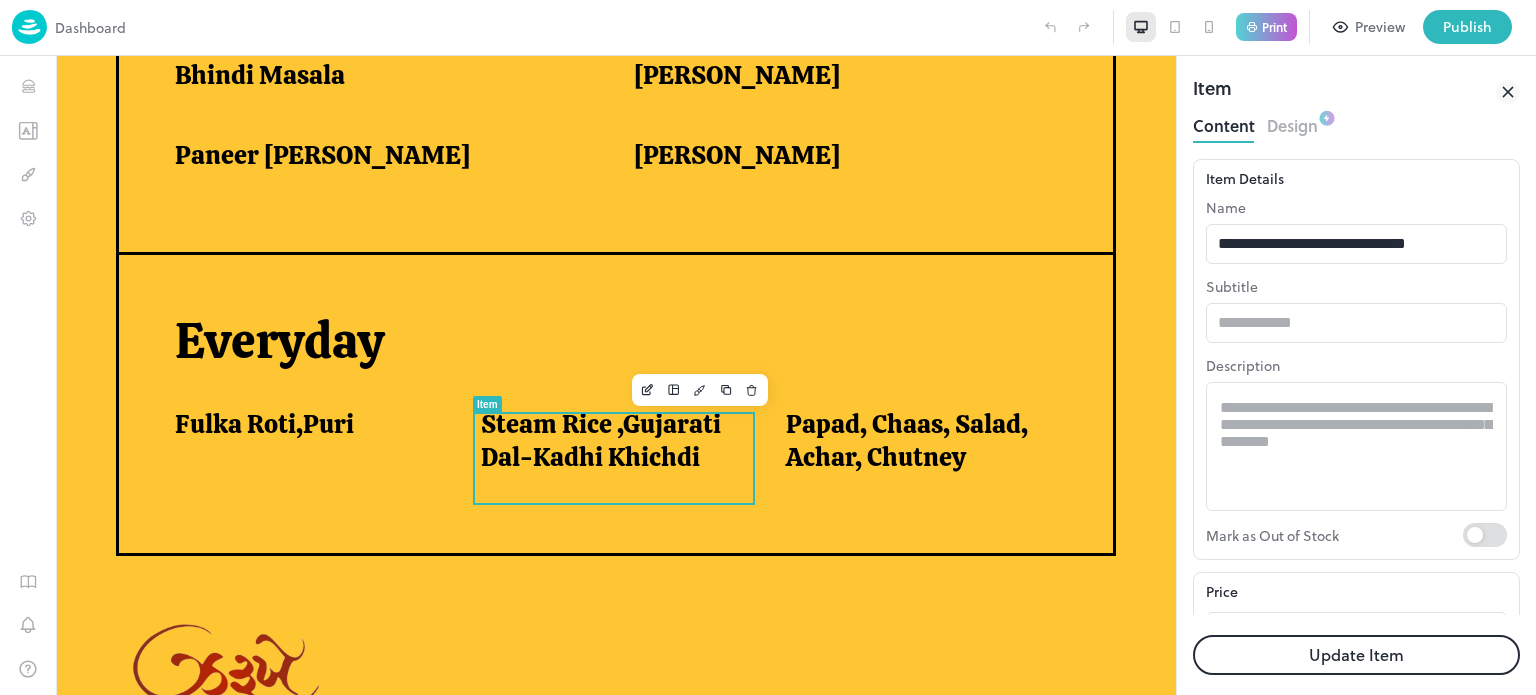 click on "Update Item" at bounding box center [1356, 655] 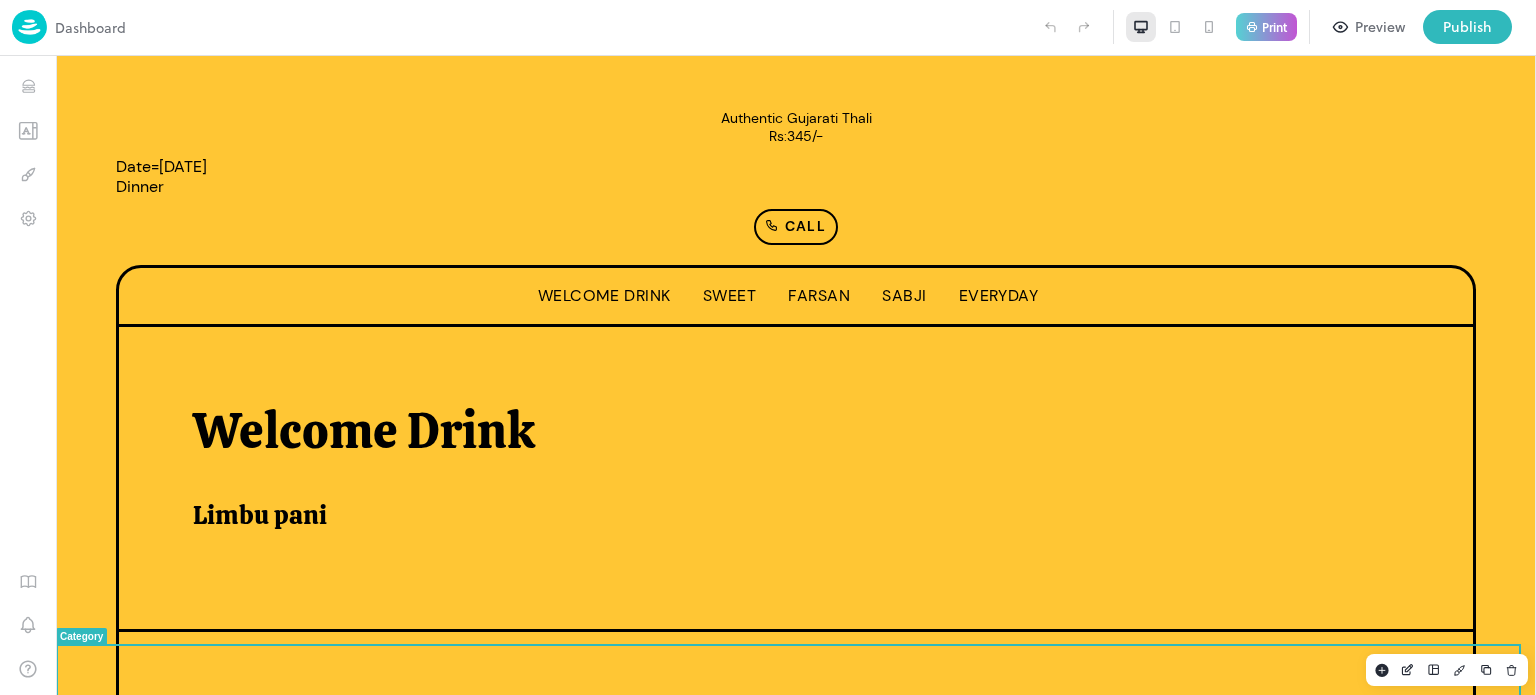 scroll, scrollTop: 264, scrollLeft: 0, axis: vertical 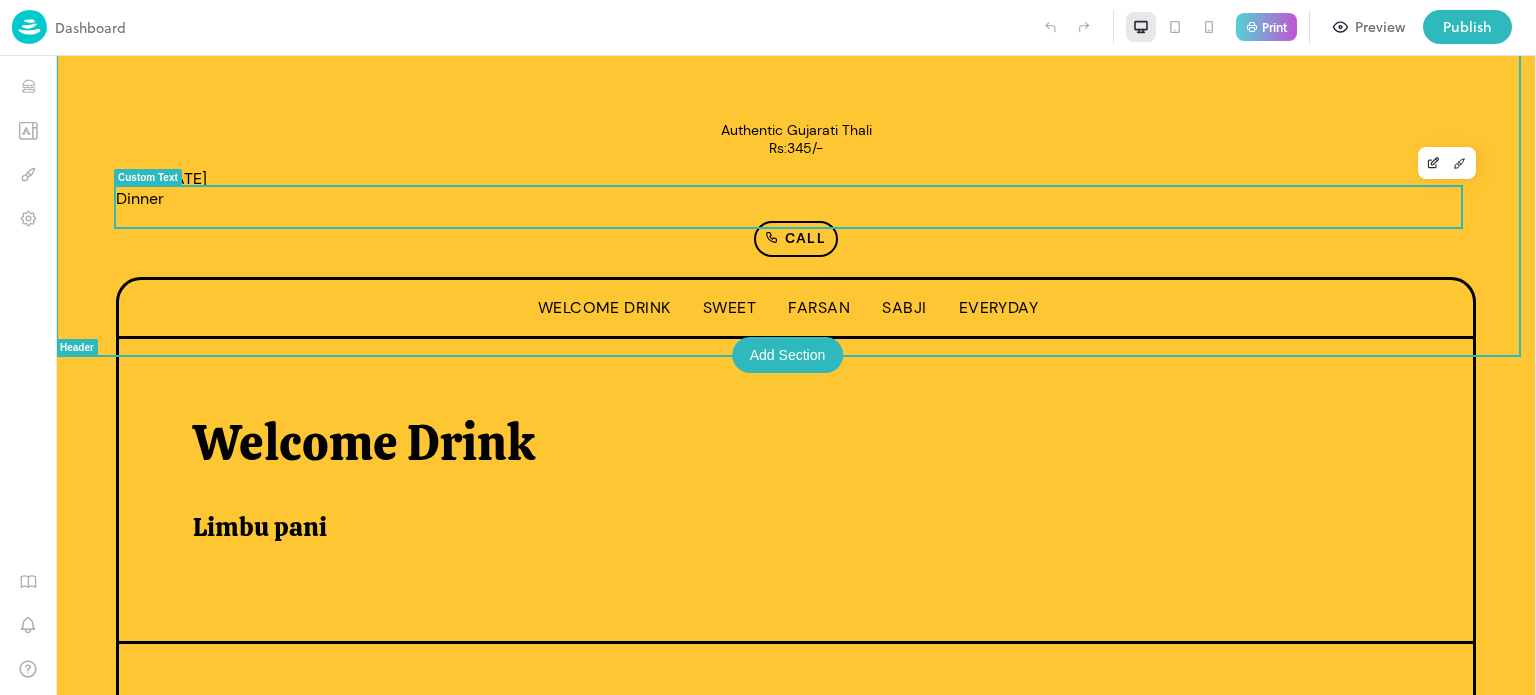 click on "Date=[DATE]
Dinner" at bounding box center (796, 189) 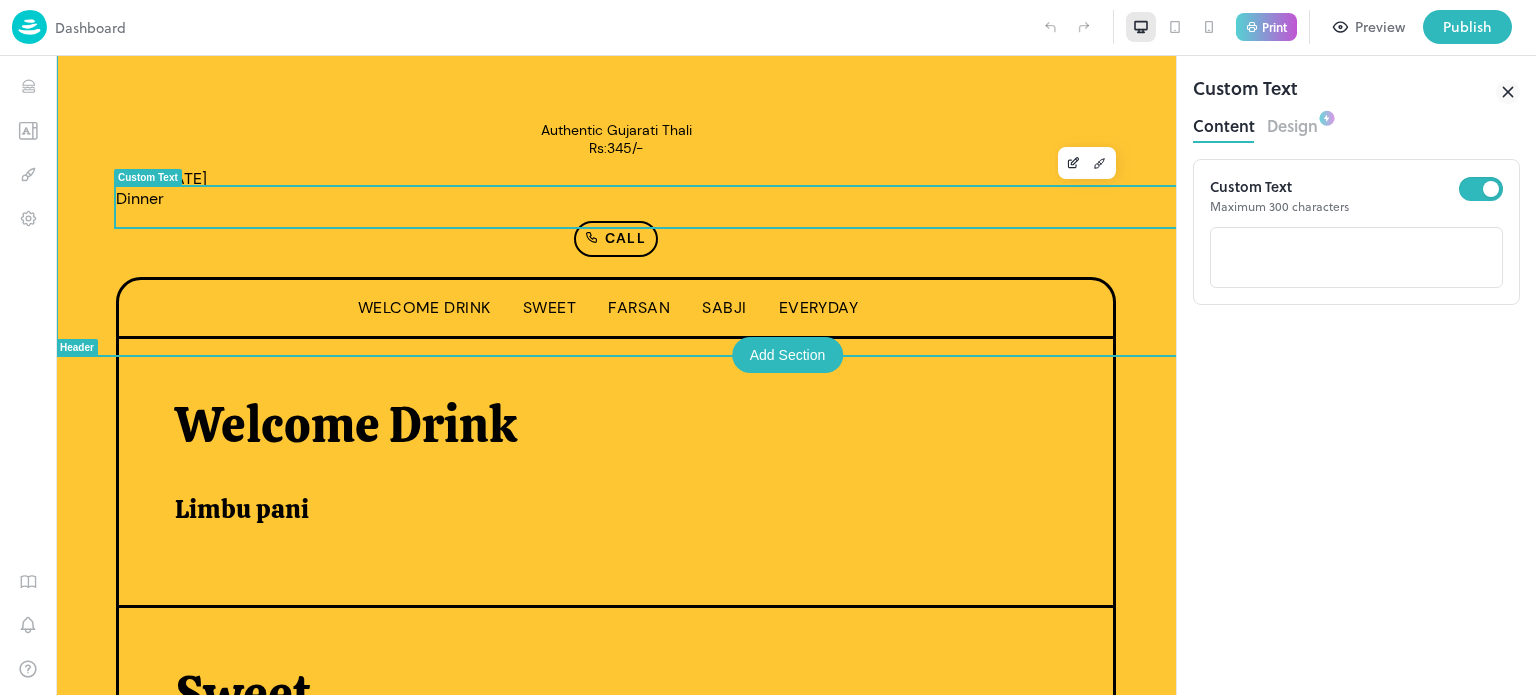 scroll, scrollTop: 0, scrollLeft: 0, axis: both 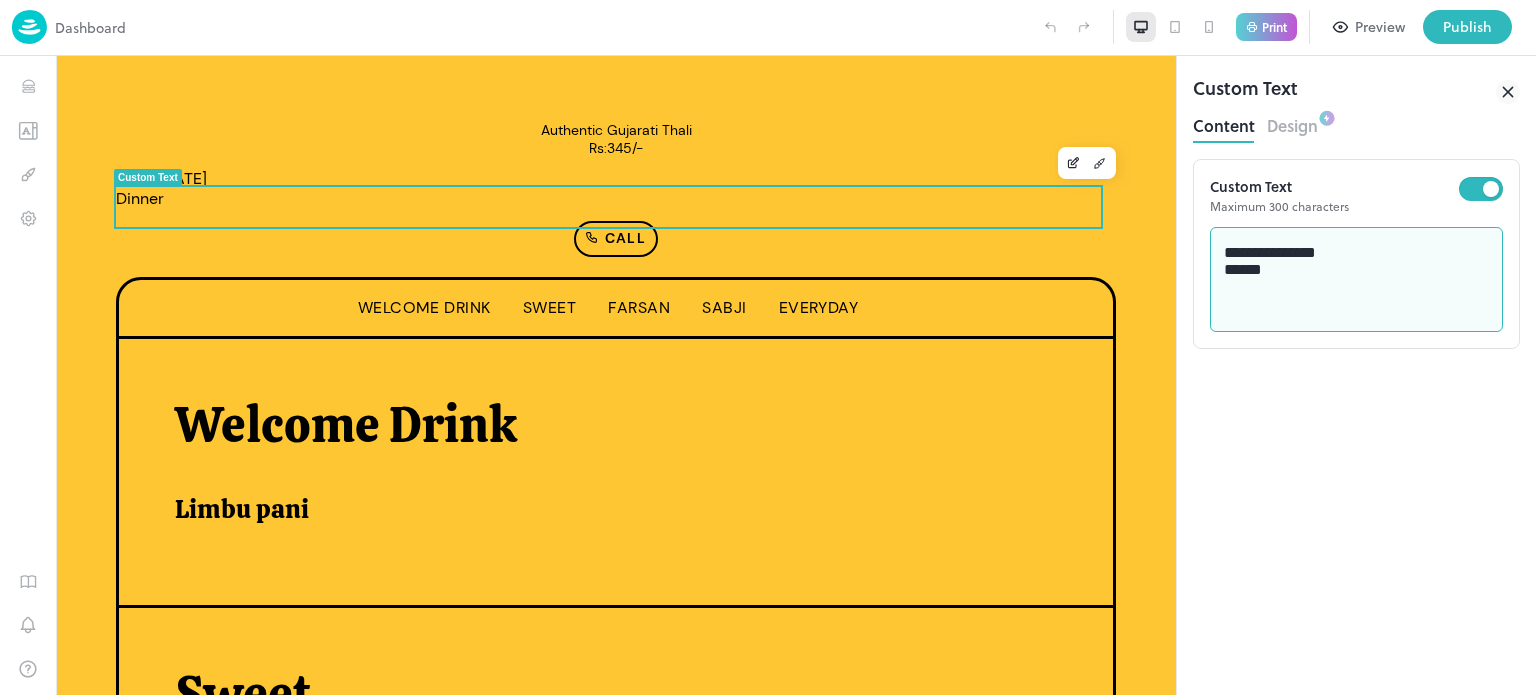click on "**********" at bounding box center [1357, 280] 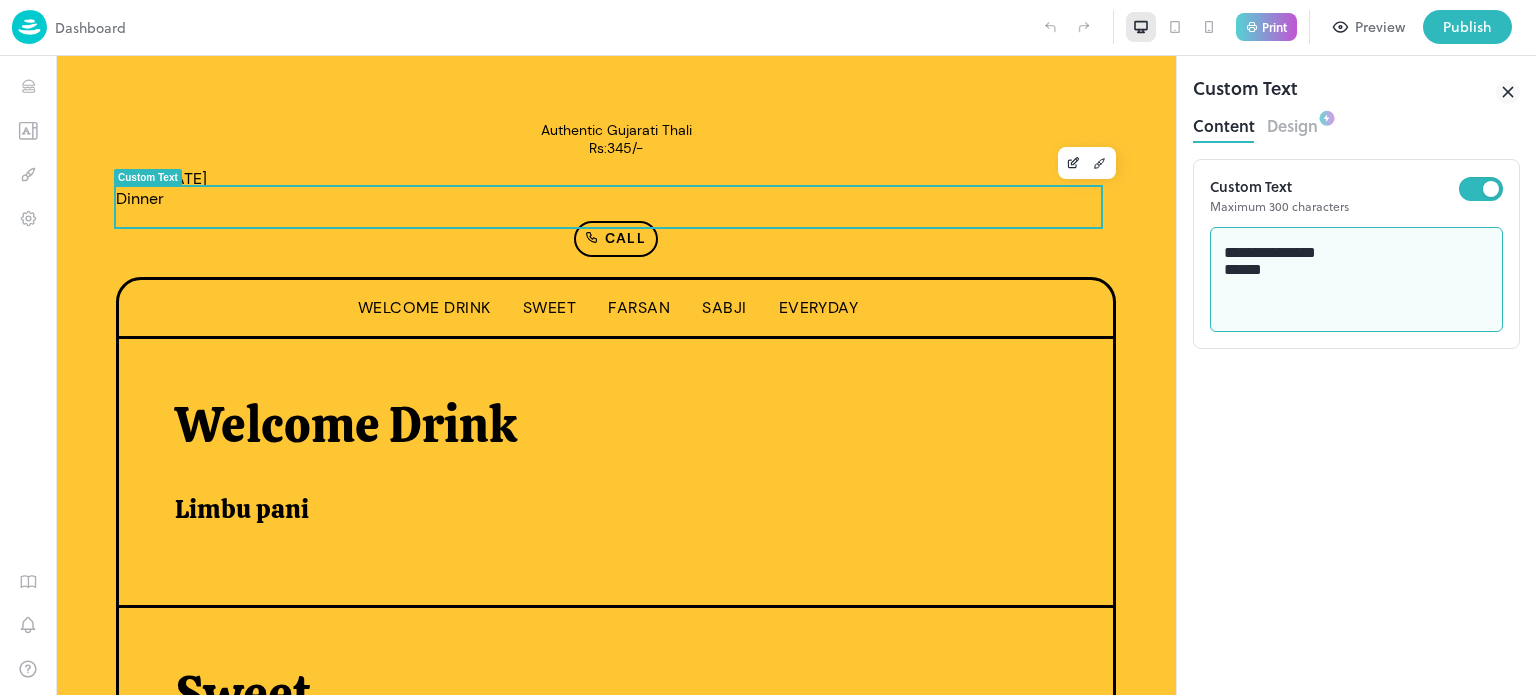 click on "**********" at bounding box center [1357, 280] 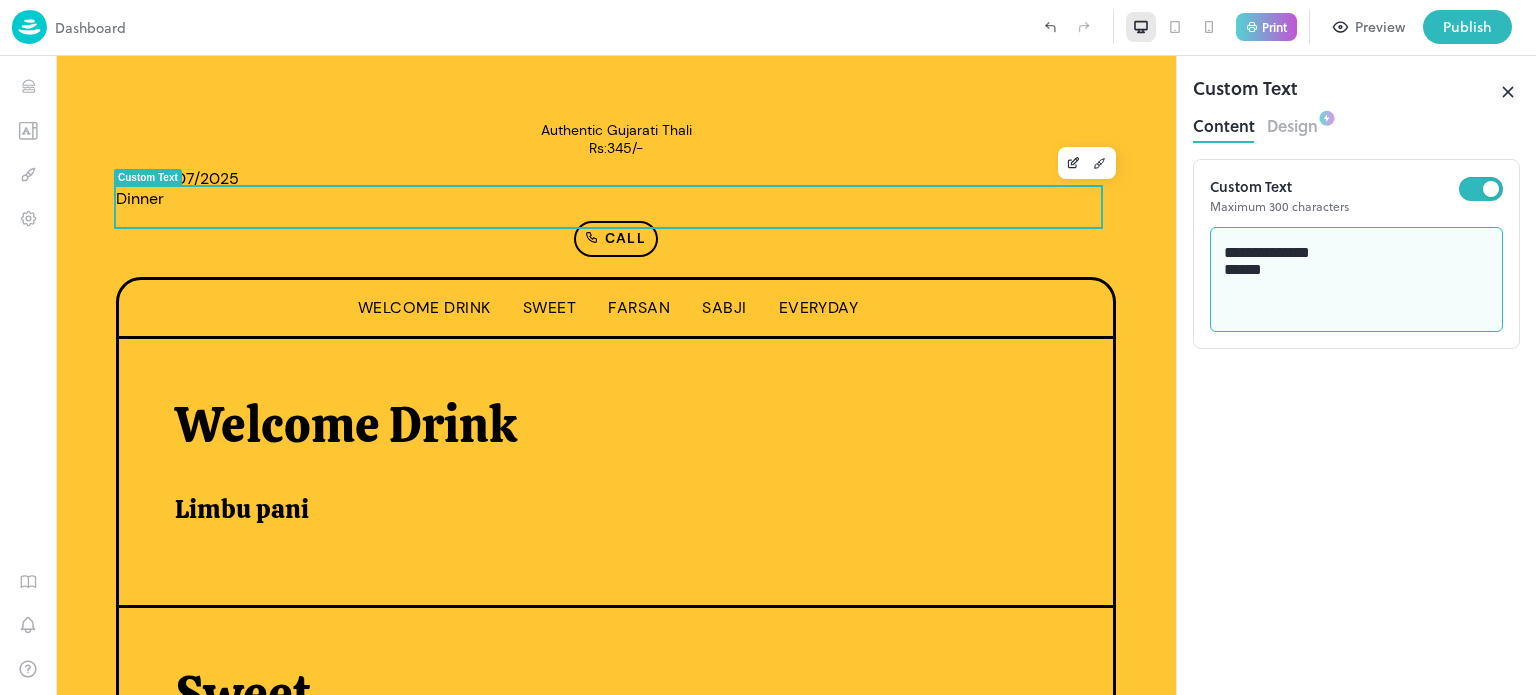 click on "**********" at bounding box center [1357, 280] 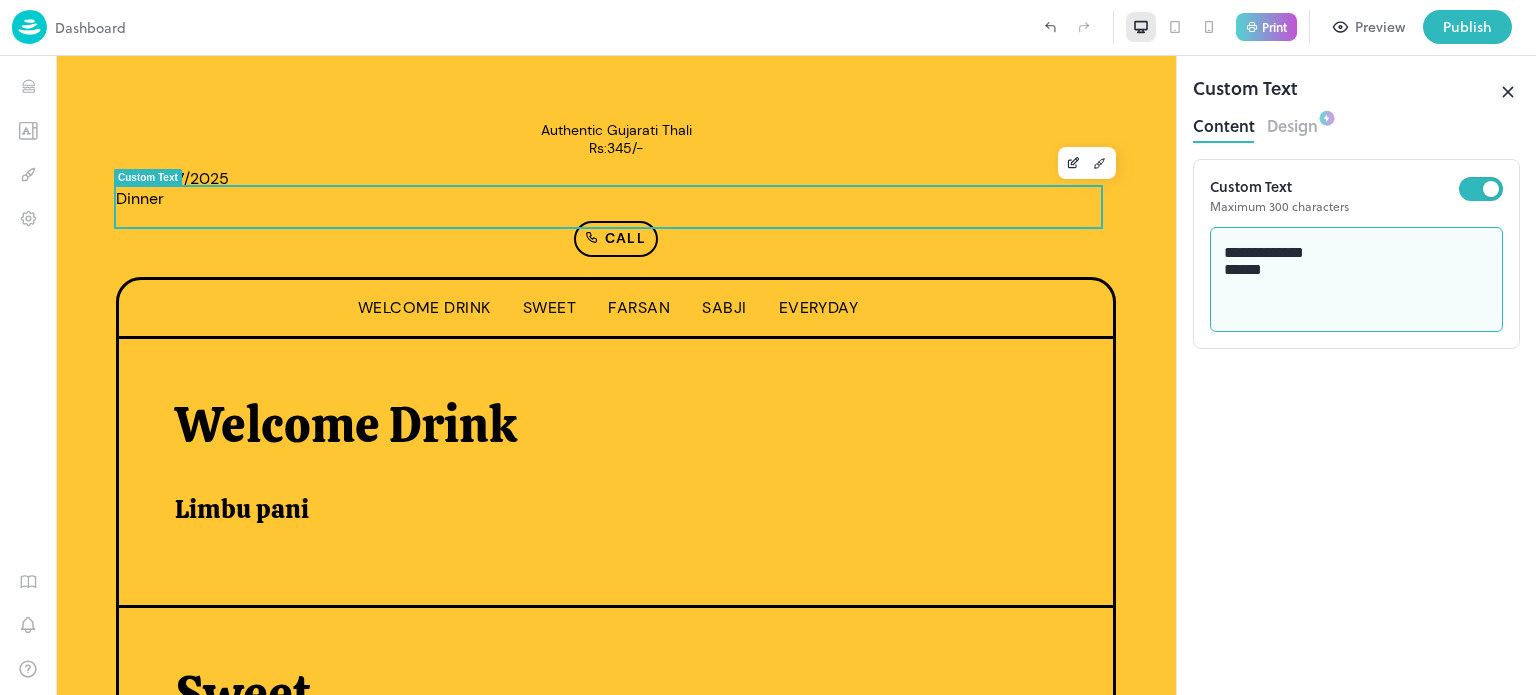 click on "**********" at bounding box center [1357, 280] 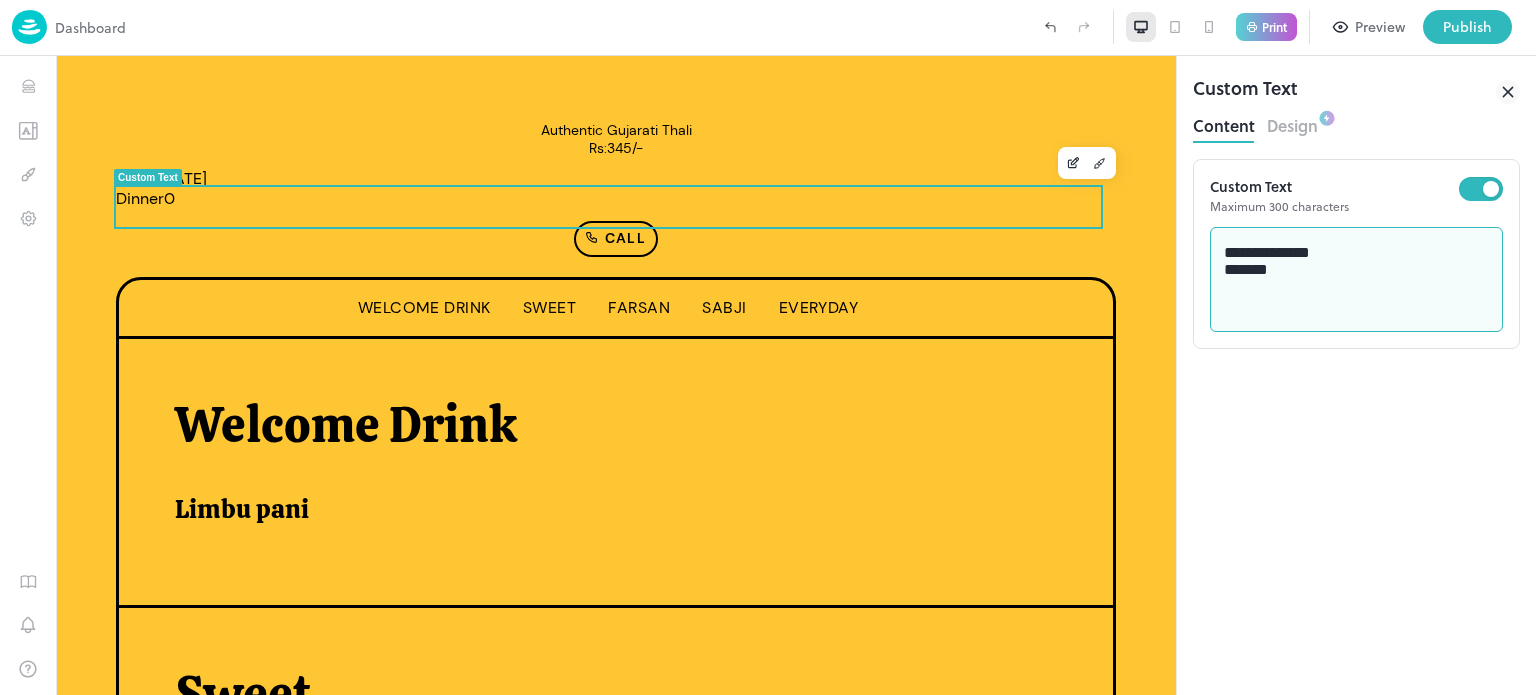 click on "**********" at bounding box center [1357, 280] 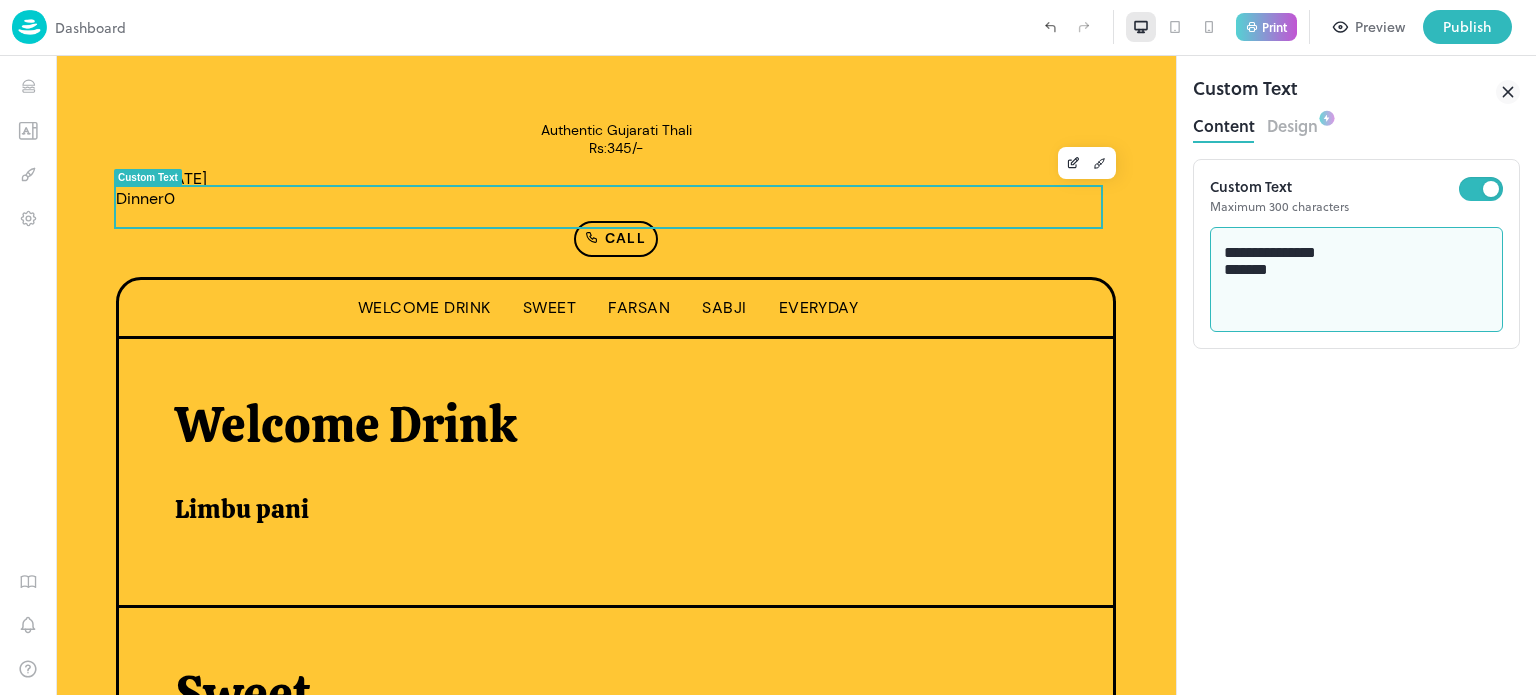 click on "**********" at bounding box center [1357, 280] 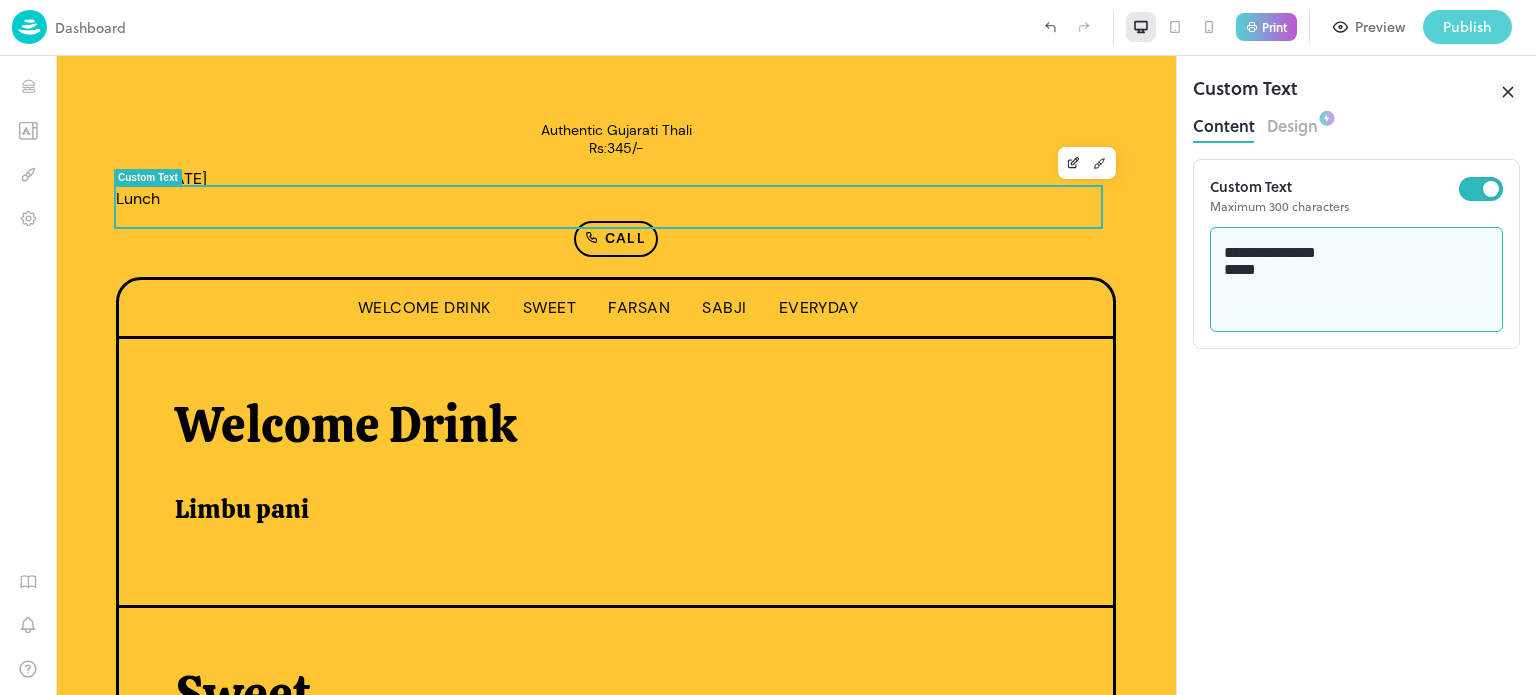 type on "**********" 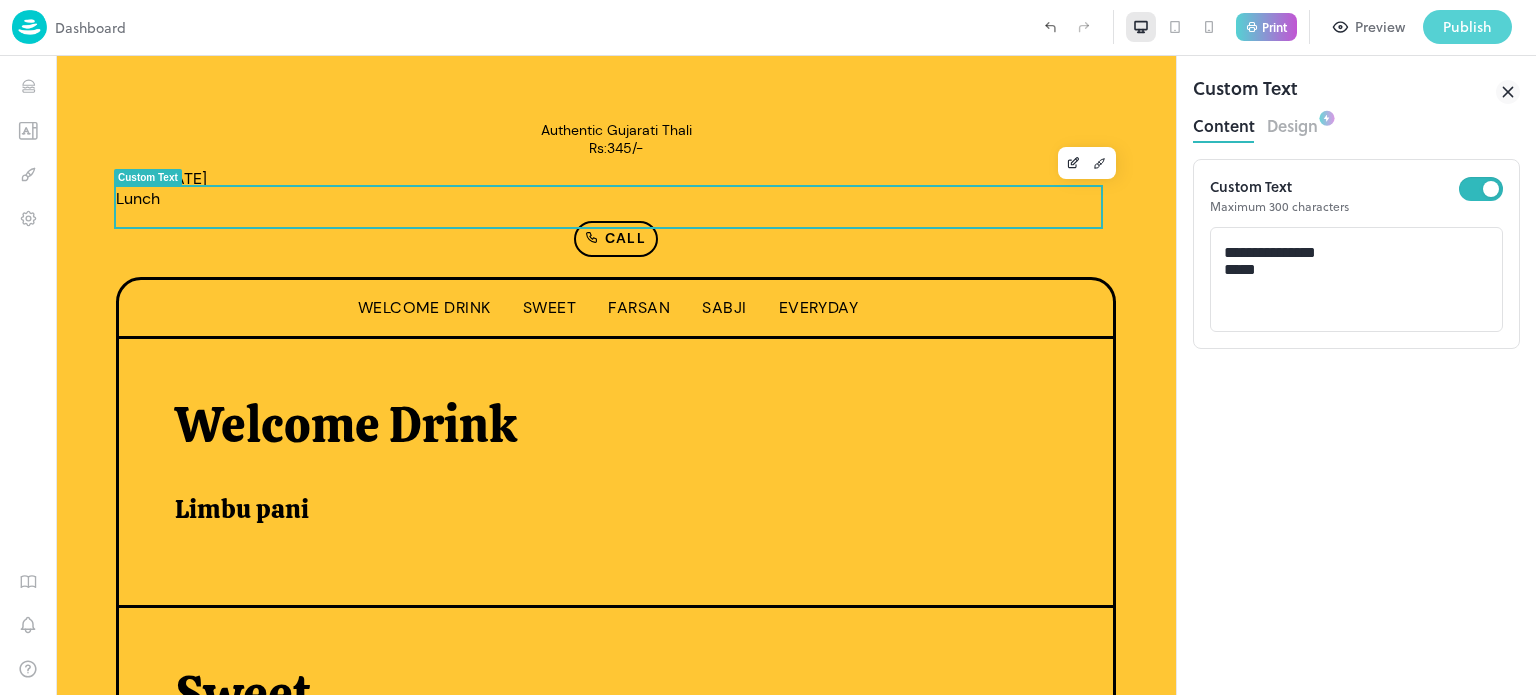 click on "Publish" at bounding box center [1467, 27] 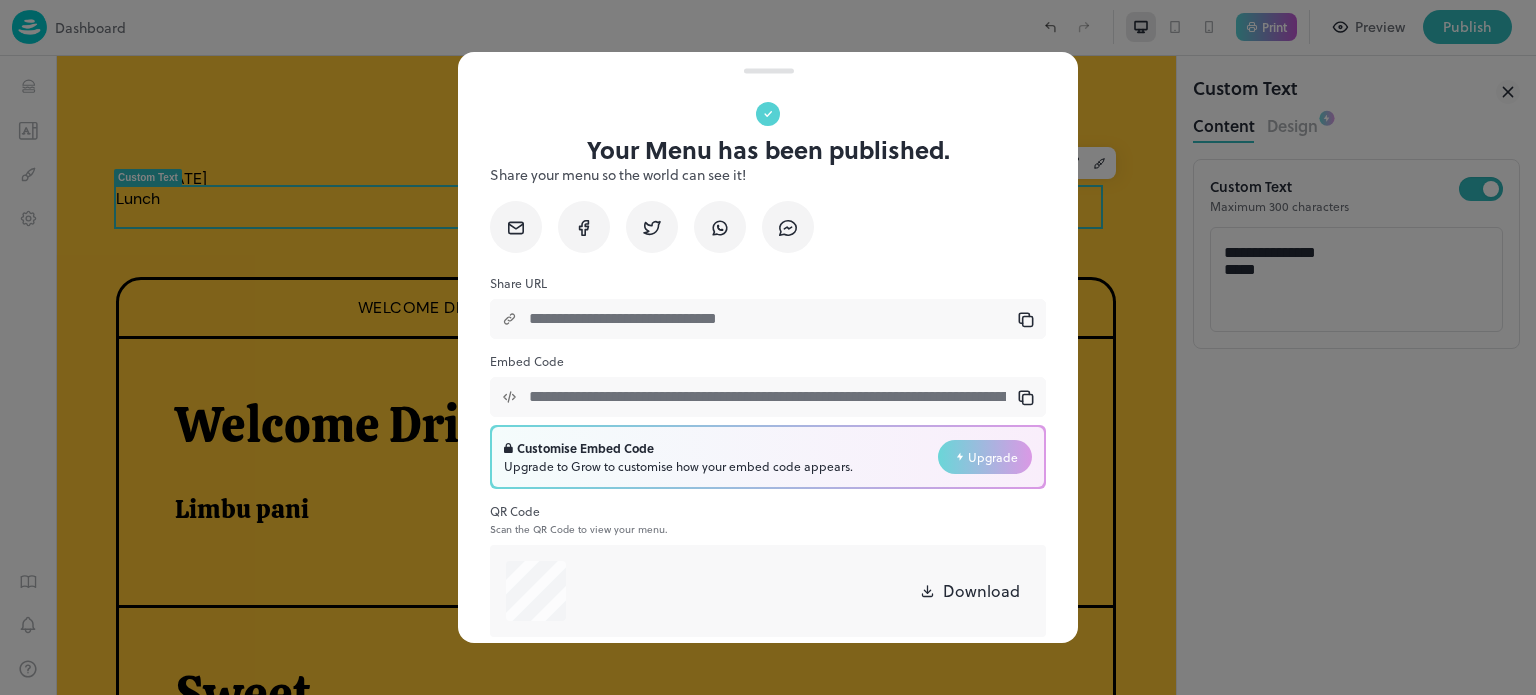 click on "Download" at bounding box center [981, 591] 